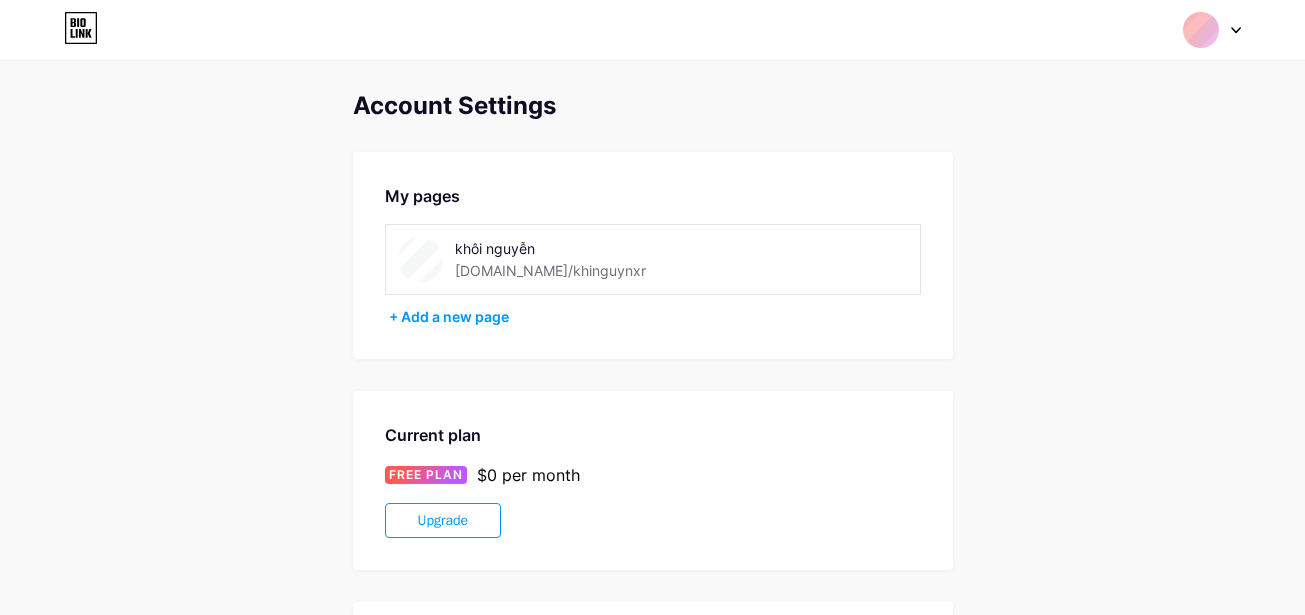 scroll, scrollTop: 0, scrollLeft: 0, axis: both 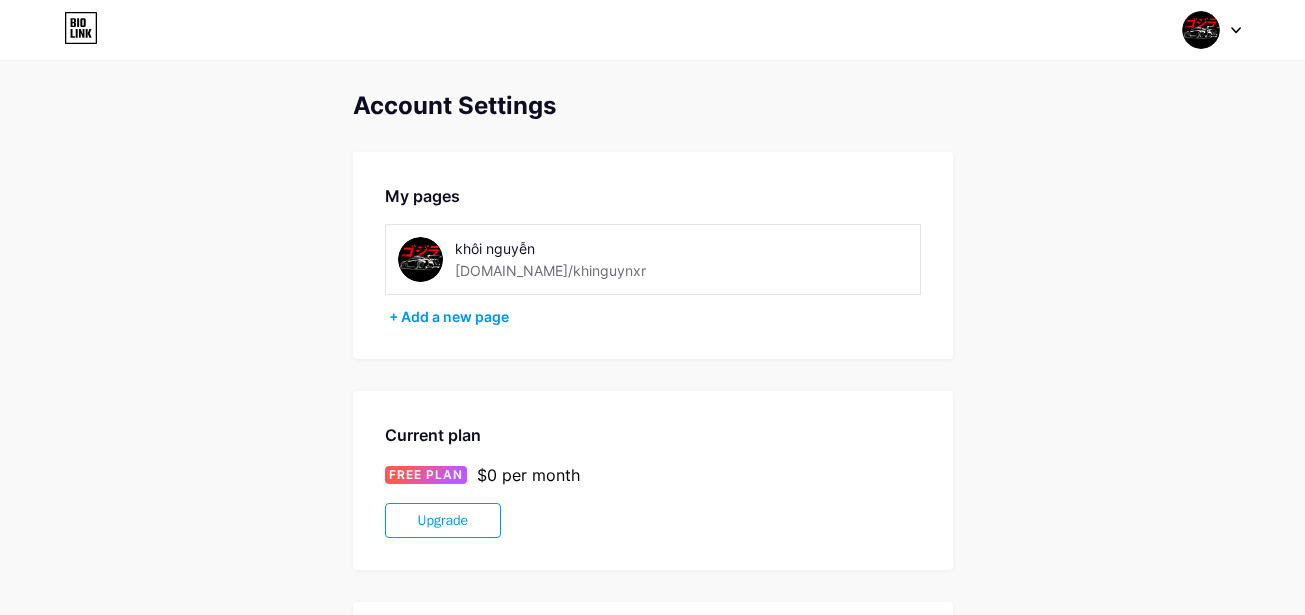 click on "khôi nguyễn" at bounding box center (590, 248) 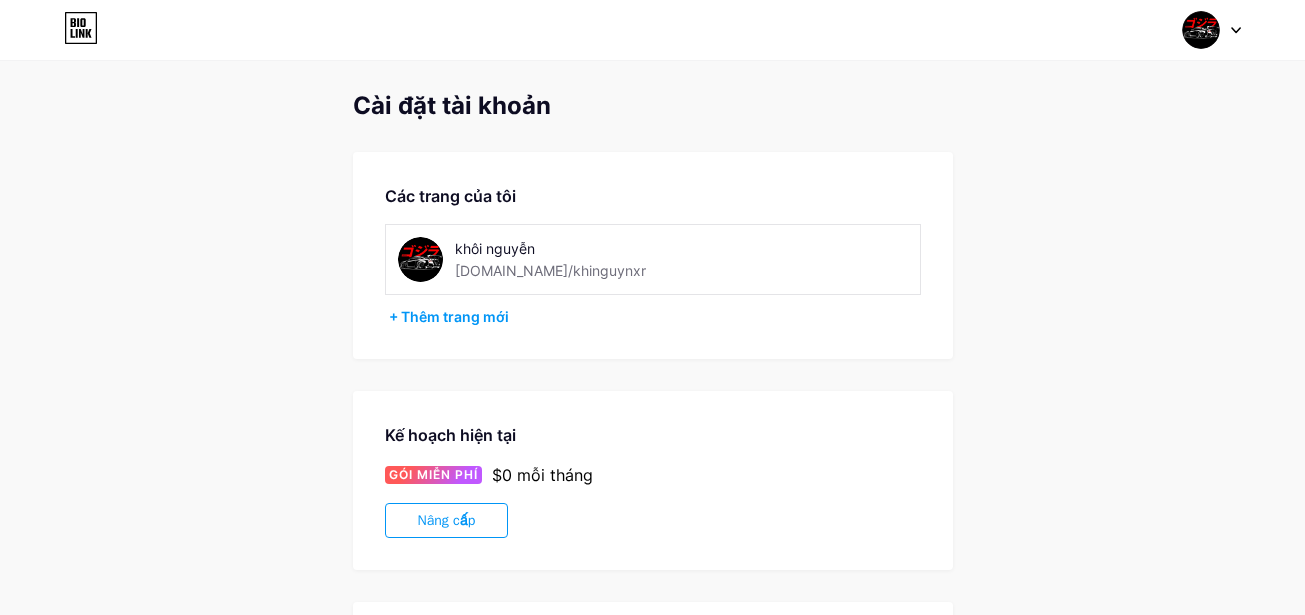 click on "[DOMAIN_NAME]/khinguynxr" at bounding box center (550, 270) 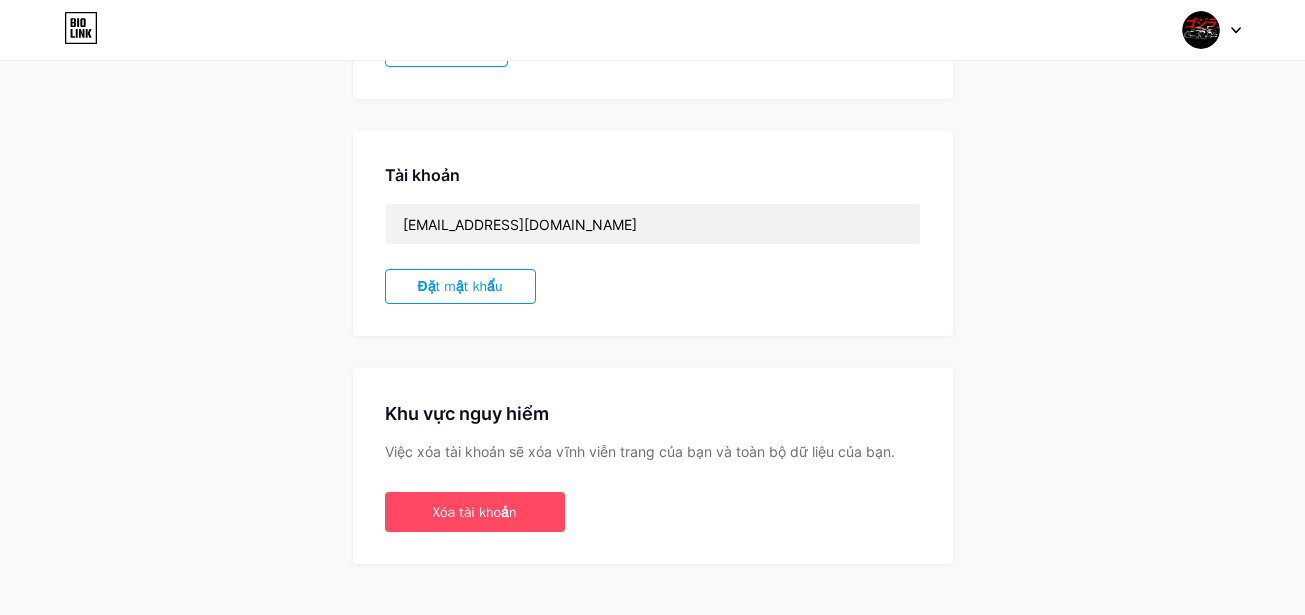 scroll, scrollTop: 500, scrollLeft: 0, axis: vertical 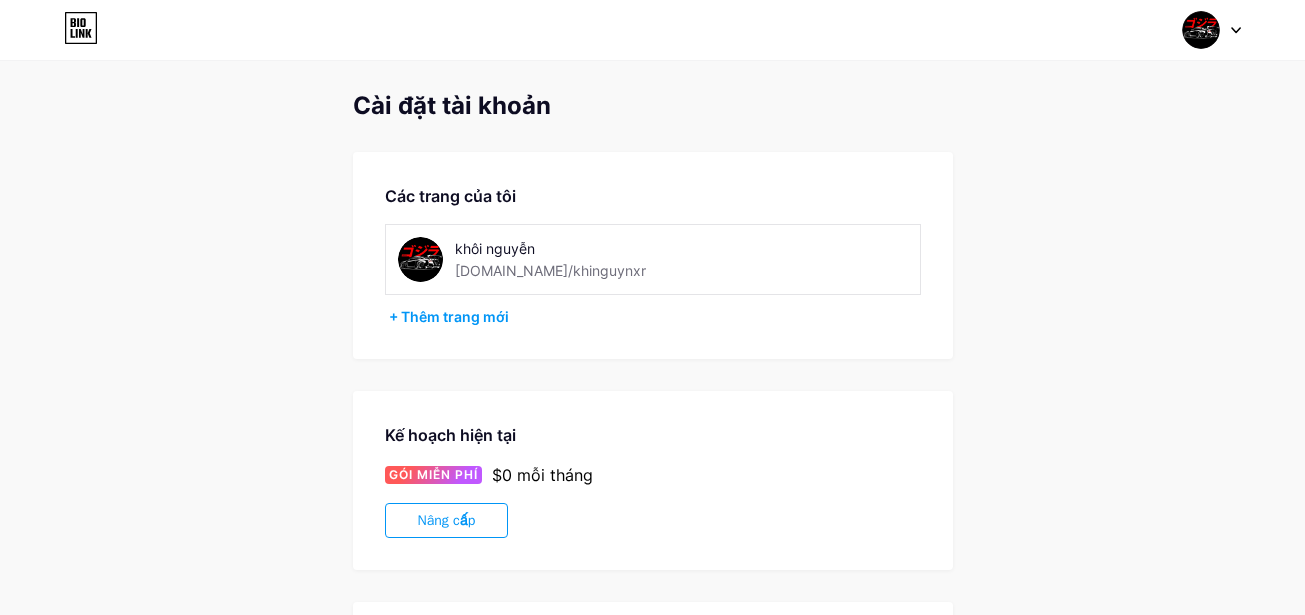 click at bounding box center [1212, 30] 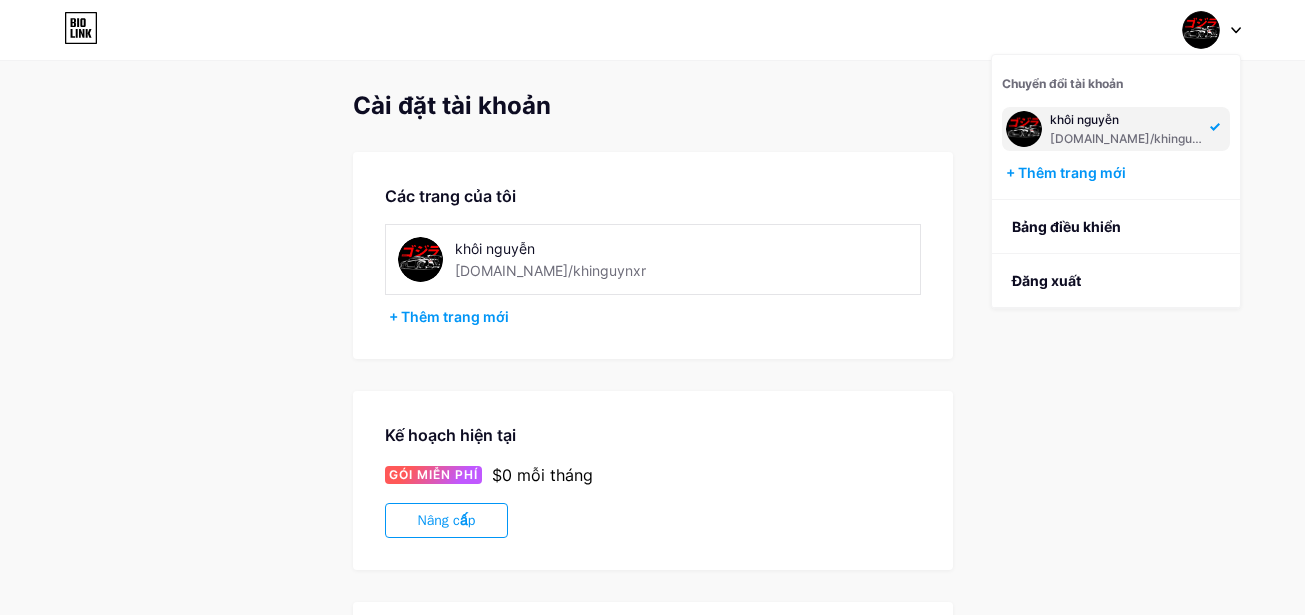 click on "khôi nguyễn" at bounding box center [1084, 119] 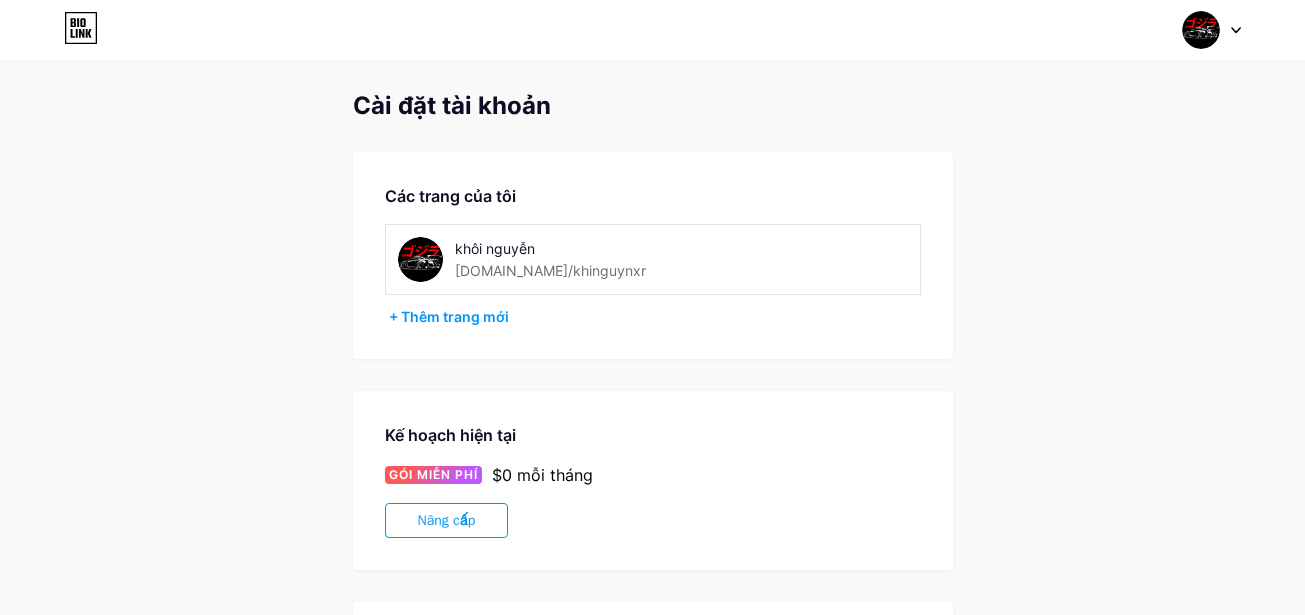click on "Cài đặt tài khoản   Các trang của tôi     khôi nguyễn   [DOMAIN_NAME]/khinguynxr      + Thêm trang mới           Kế hoạch hiện tại   GÓI MIỄN PHÍ
$0 mỗi tháng
Nâng cấp
Tài khoản   [EMAIL_ADDRESS][DOMAIN_NAME]
Đặt mật khẩu
Khu vực nguy hiểm   Việc xóa tài khoản sẽ xóa vĩnh viễn trang của bạn và toàn bộ dữ liệu của bạn.   Xóa tài khoản" at bounding box center [653, 563] 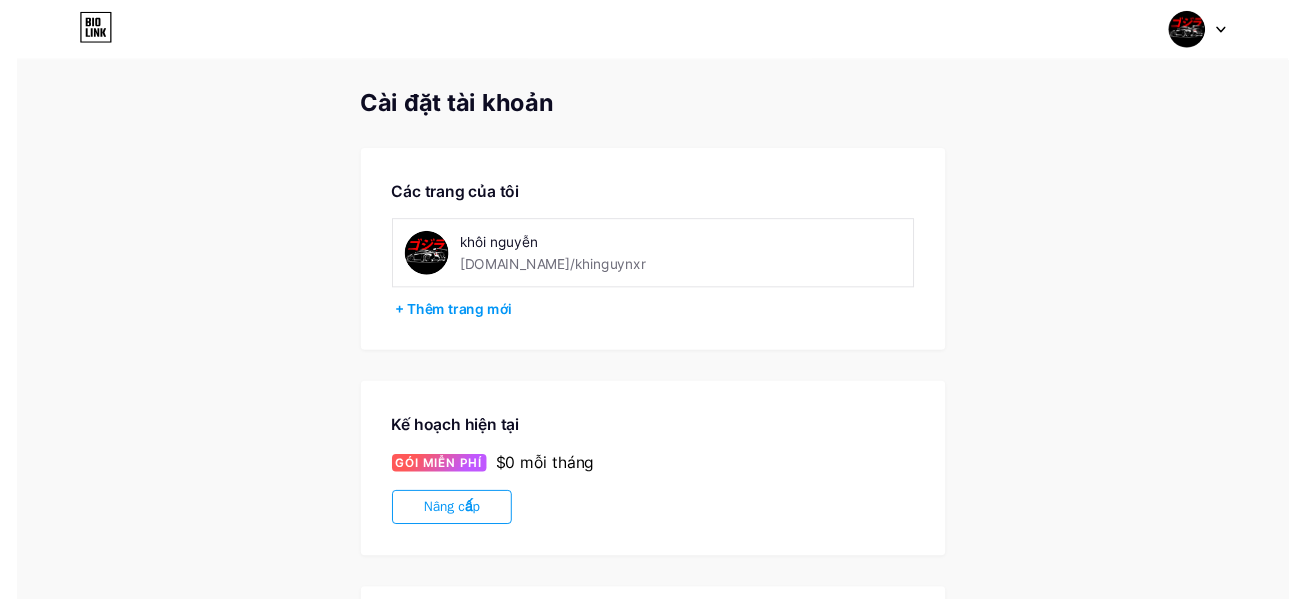 scroll, scrollTop: 0, scrollLeft: 0, axis: both 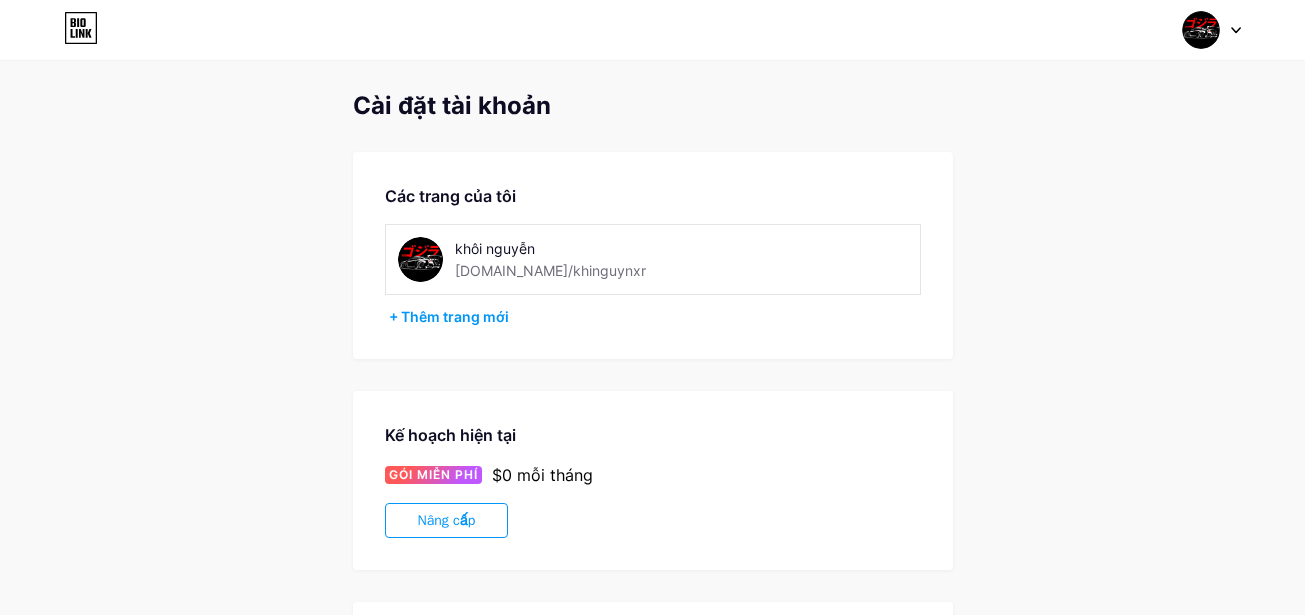 click on "khôi nguyễn" at bounding box center [495, 248] 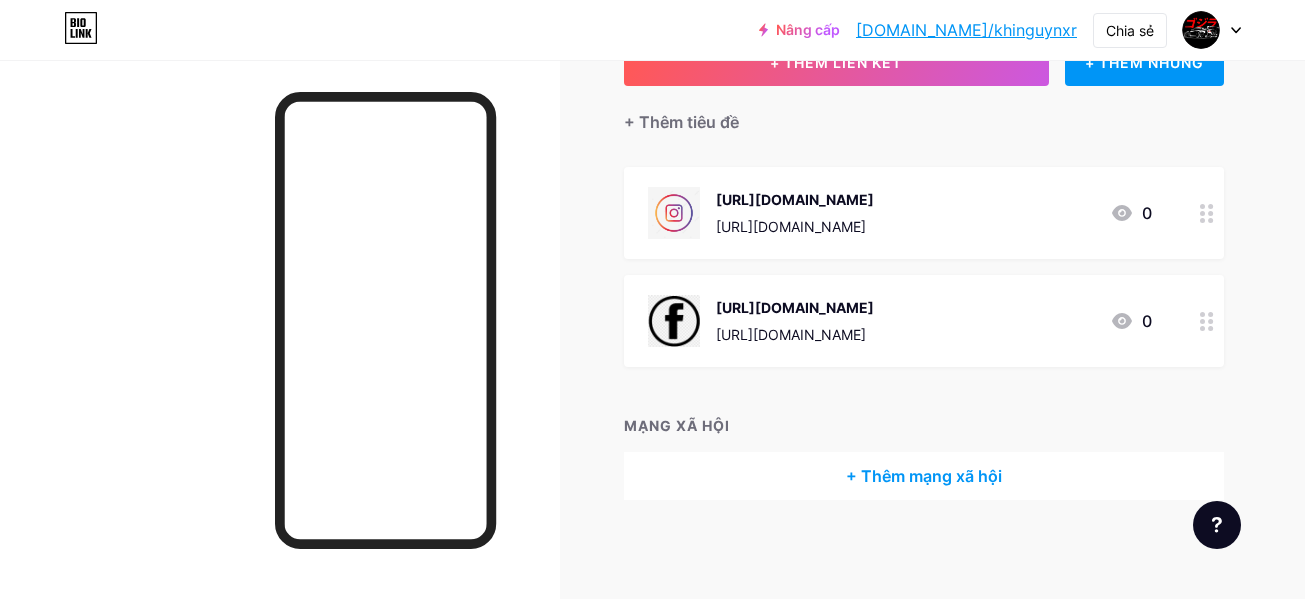 scroll, scrollTop: 51, scrollLeft: 0, axis: vertical 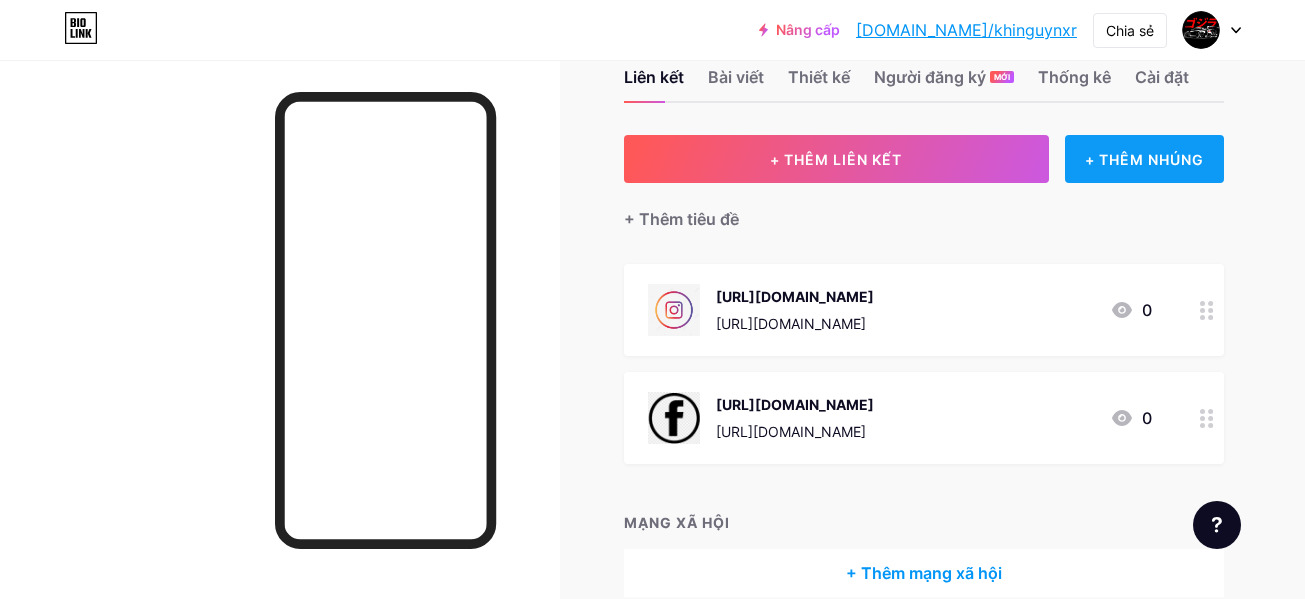 drag, startPoint x: 1254, startPoint y: 178, endPoint x: 1222, endPoint y: 143, distance: 47.423622 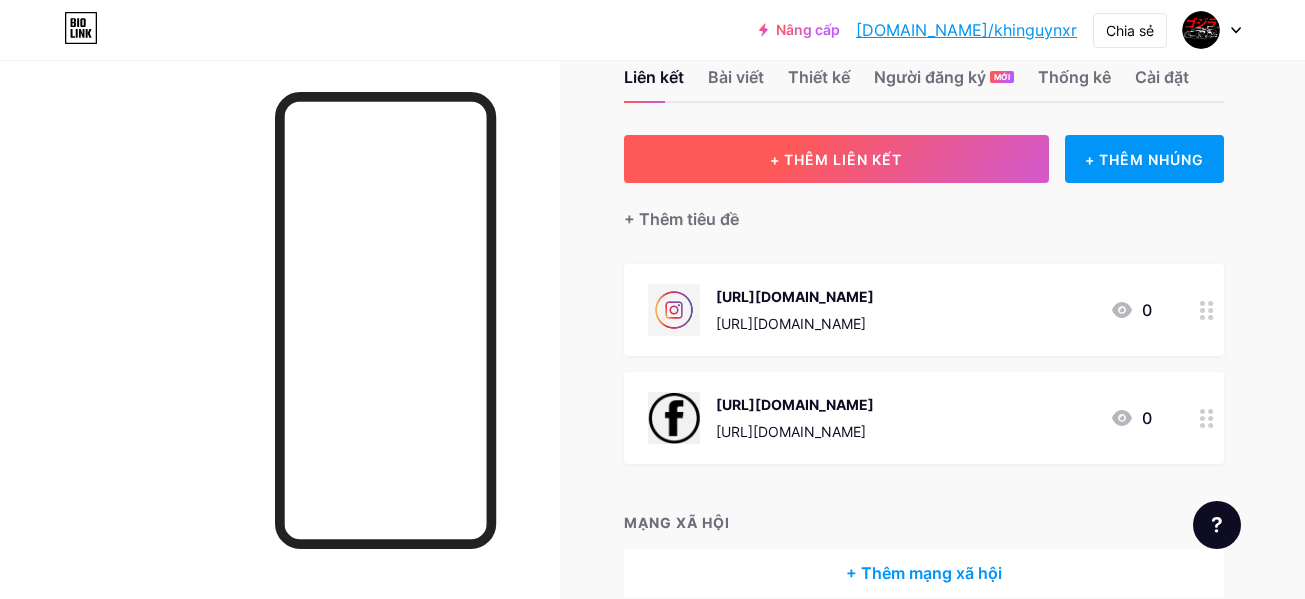 click on "+ THÊM LIÊN KẾT" at bounding box center (836, 159) 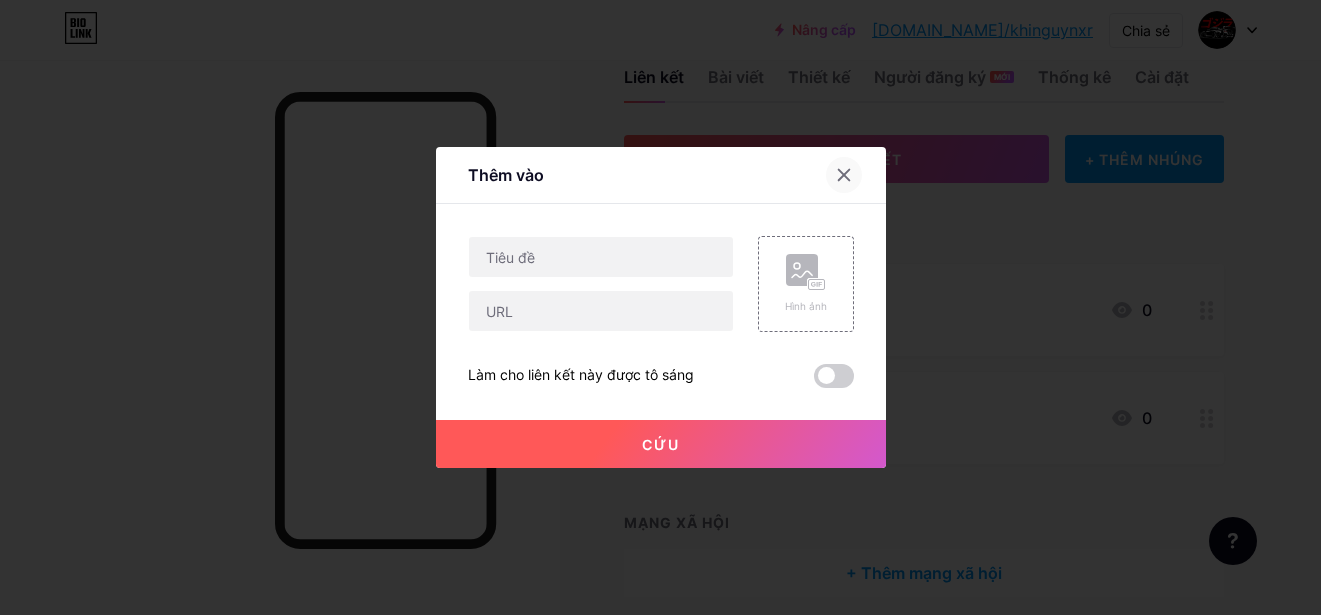 click at bounding box center [844, 175] 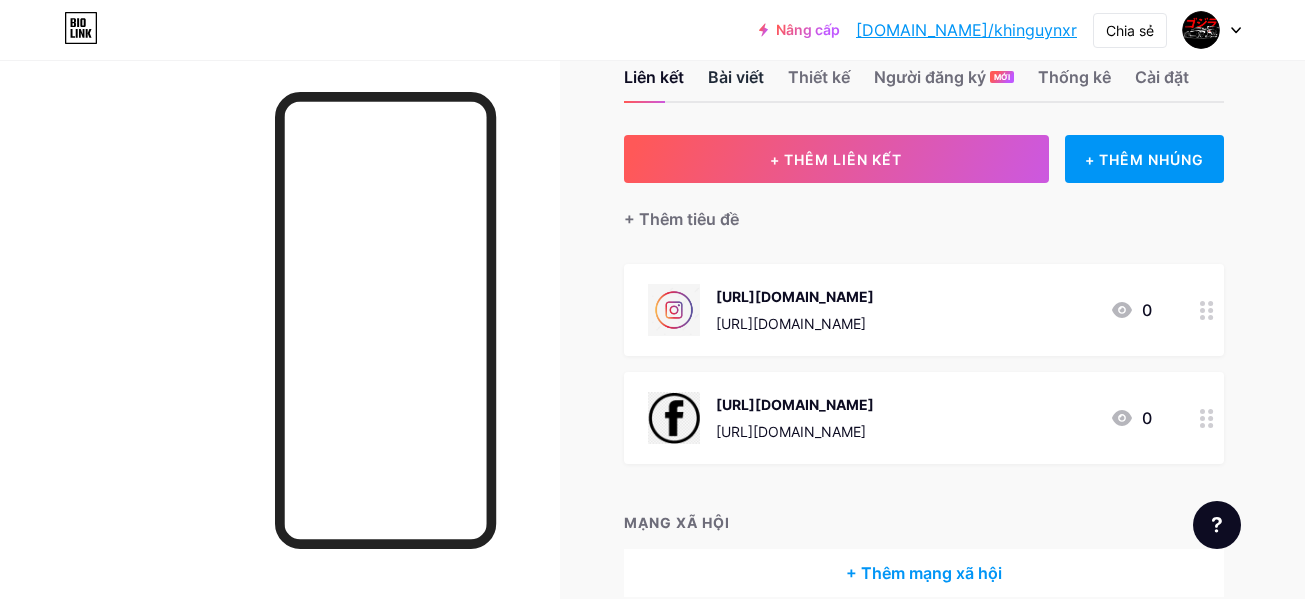 click on "Bài viết" at bounding box center (736, 77) 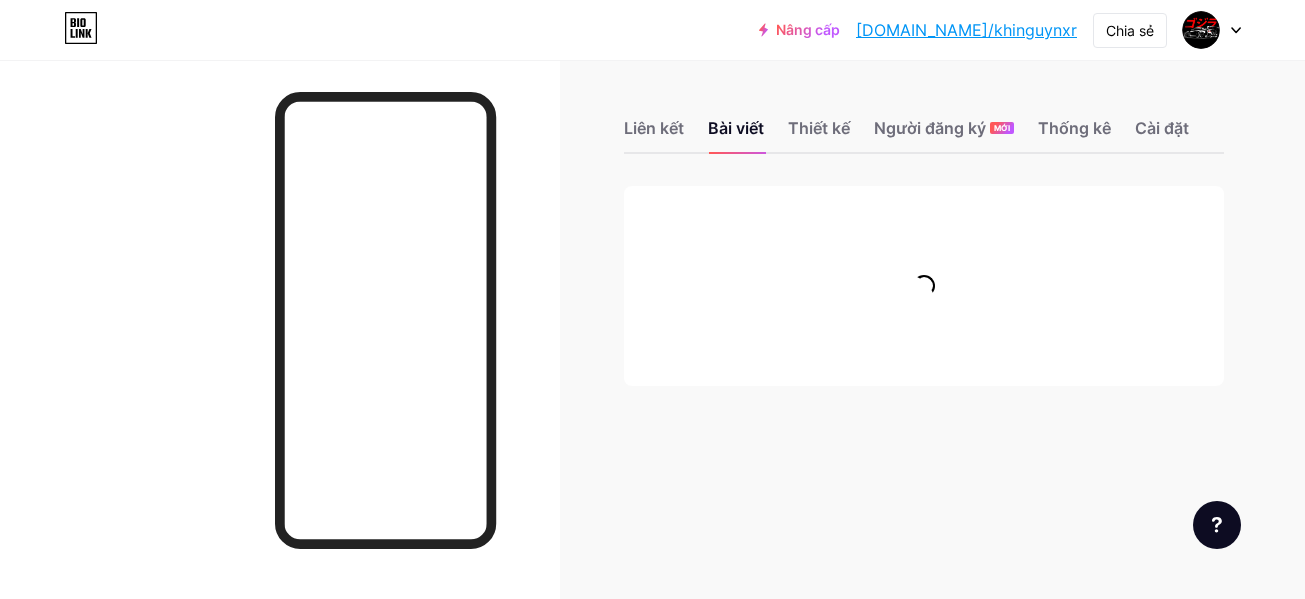 scroll, scrollTop: 0, scrollLeft: 0, axis: both 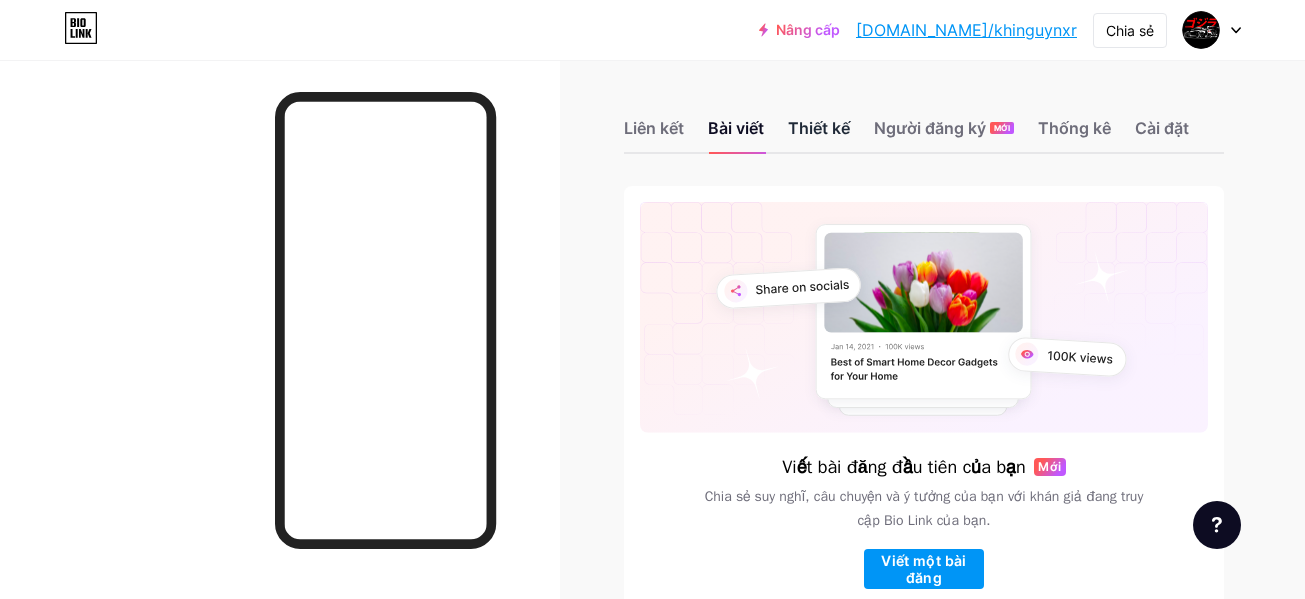 click on "Thiết kế" at bounding box center [819, 134] 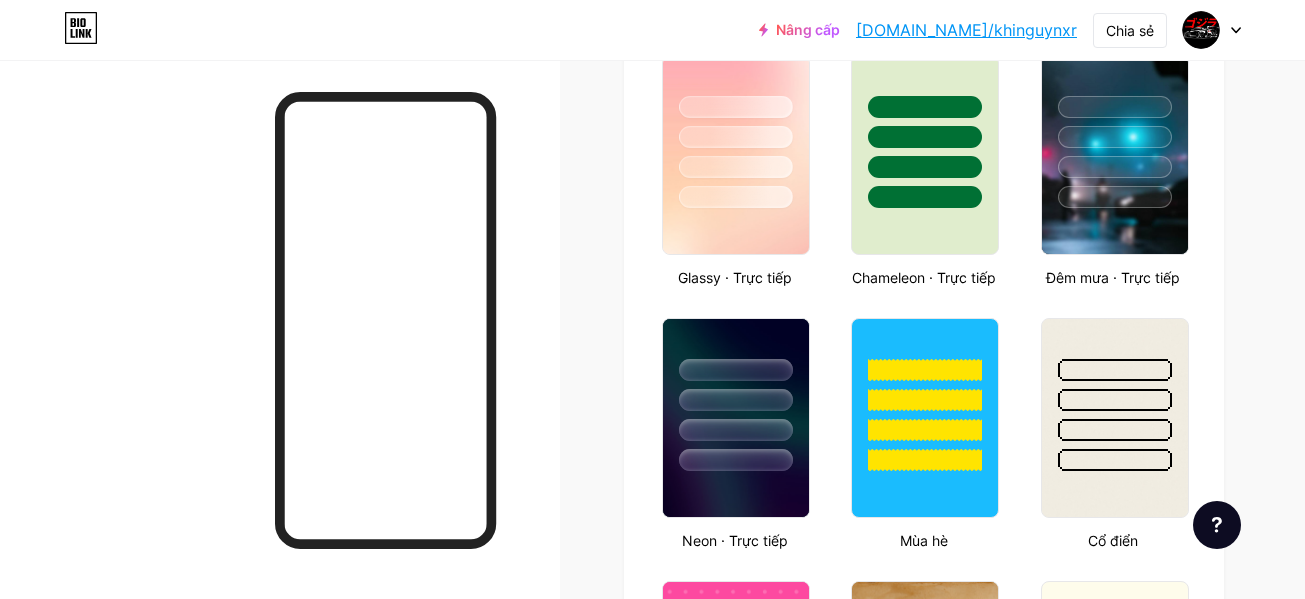 scroll, scrollTop: 1000, scrollLeft: 0, axis: vertical 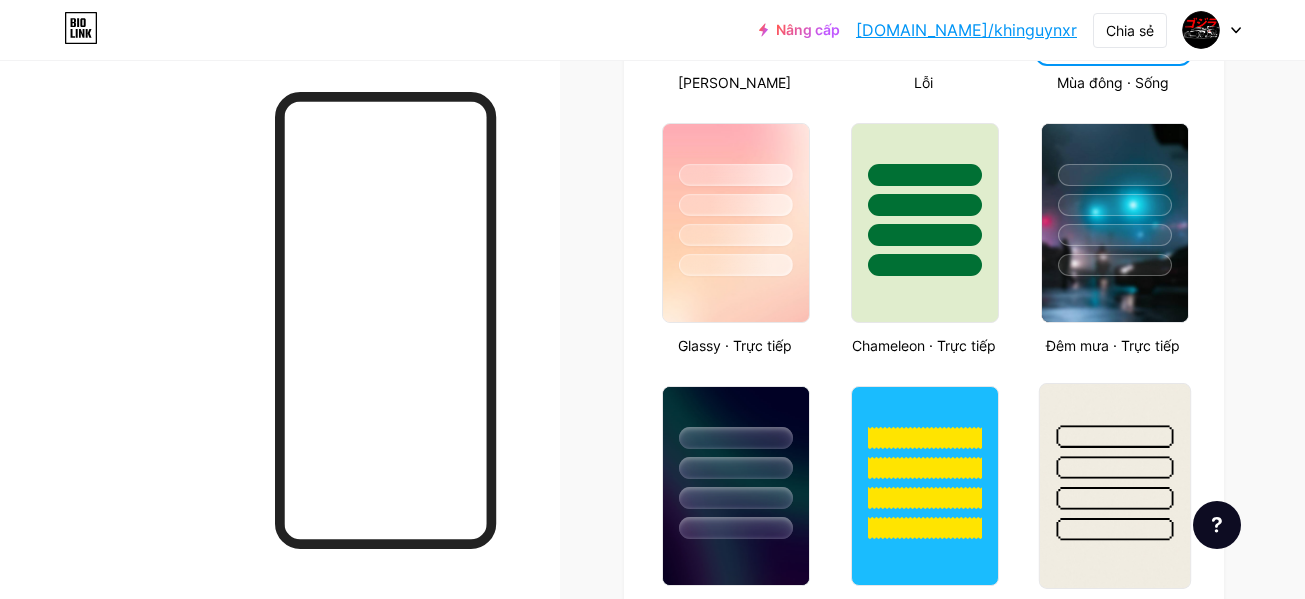 click at bounding box center [1114, 498] 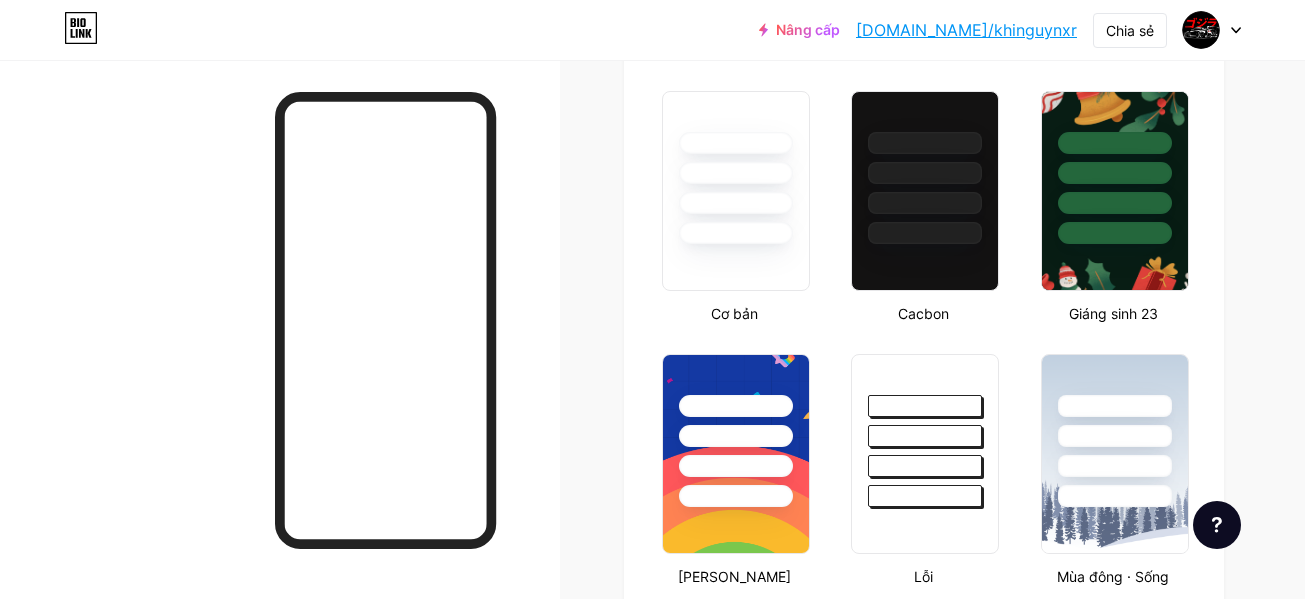 scroll, scrollTop: 421, scrollLeft: 0, axis: vertical 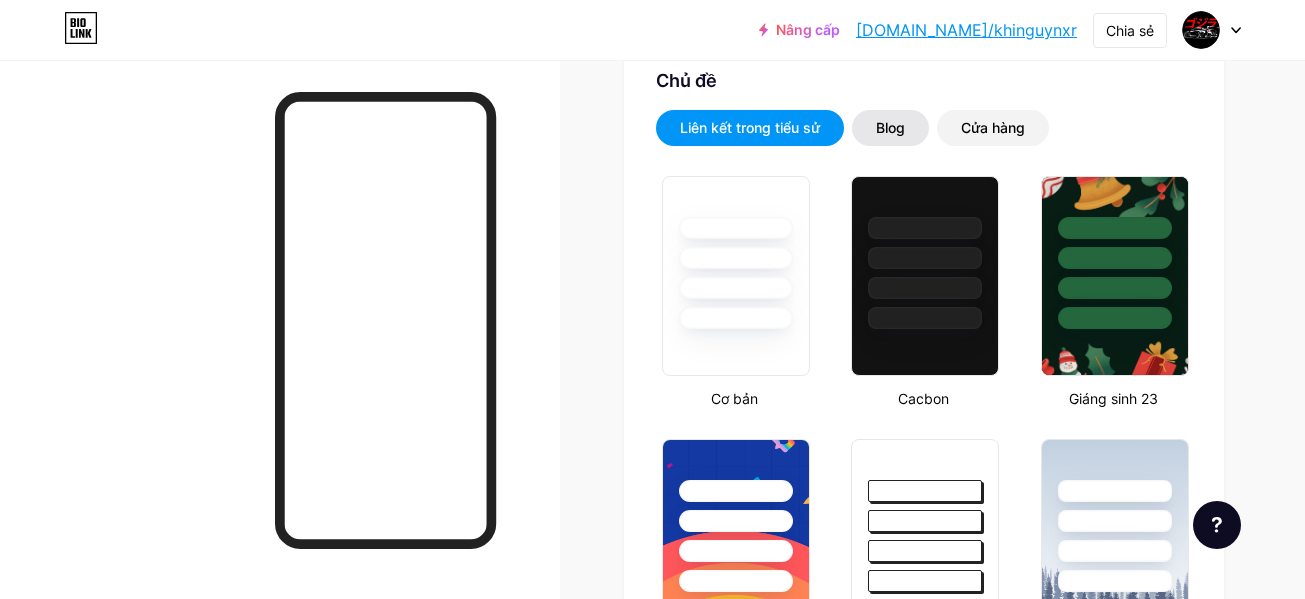 click on "Blog" at bounding box center [890, 127] 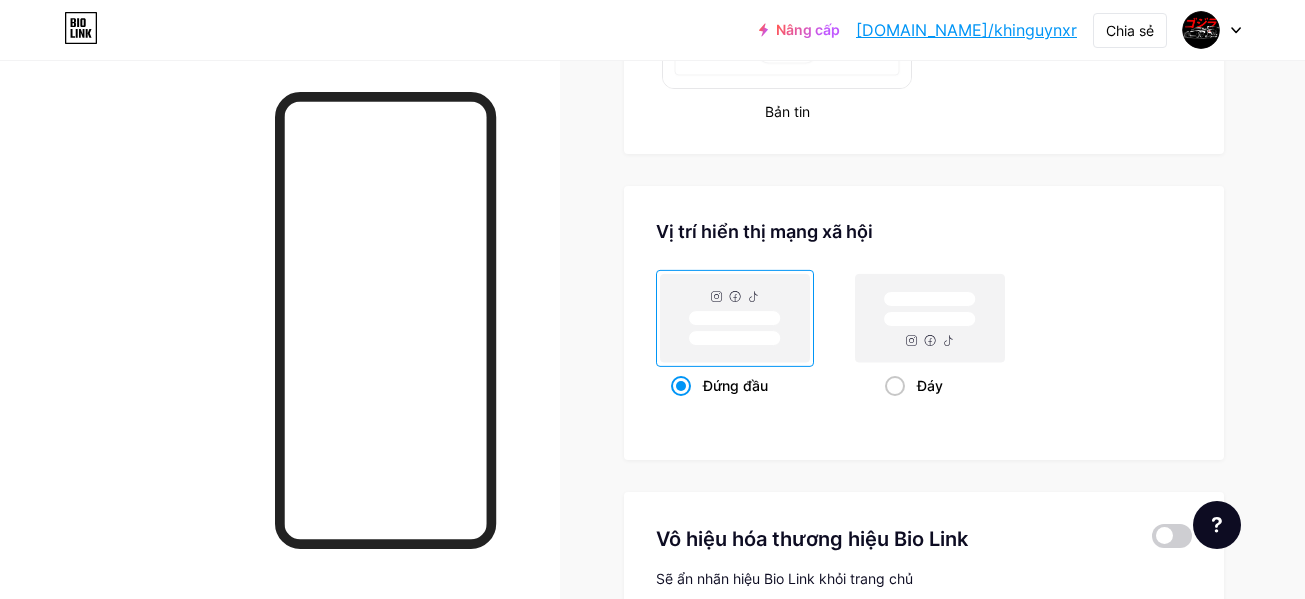scroll, scrollTop: 1363, scrollLeft: 0, axis: vertical 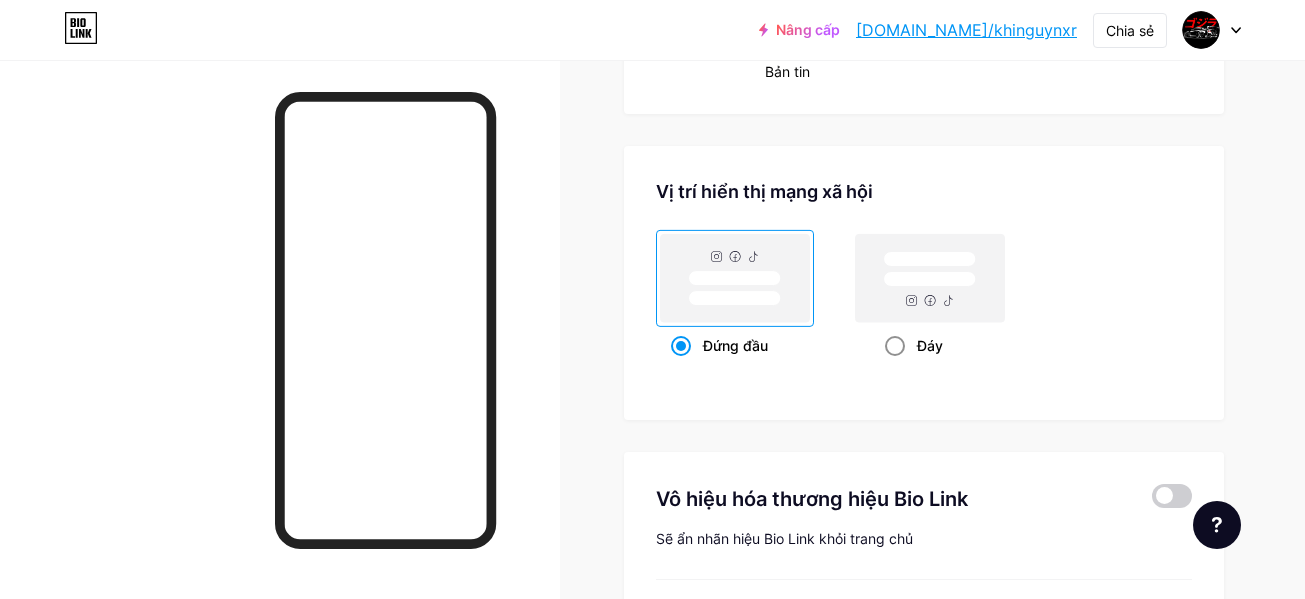 click 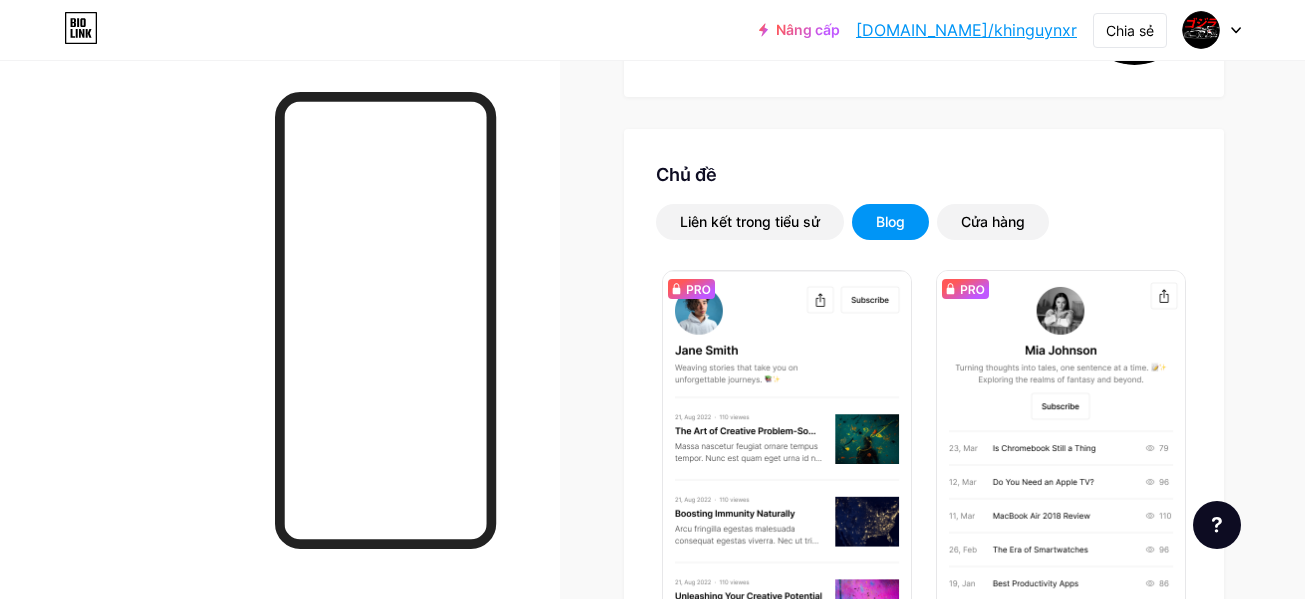scroll, scrollTop: 287, scrollLeft: 0, axis: vertical 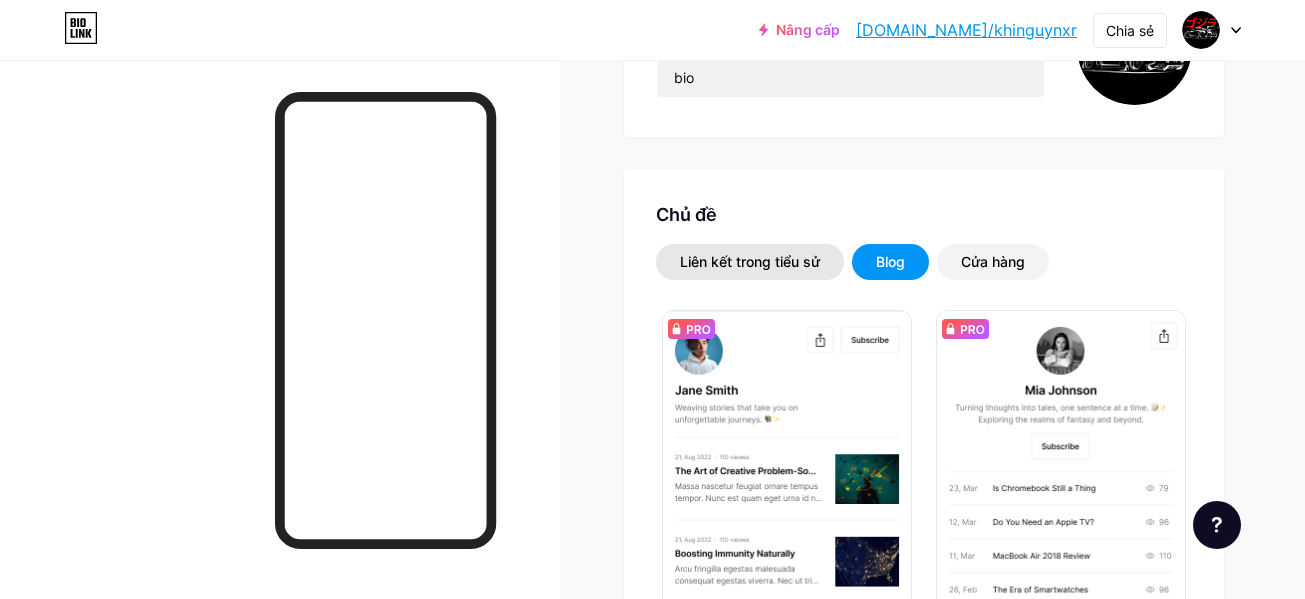 click on "Liên kết trong tiểu sử" at bounding box center (750, 261) 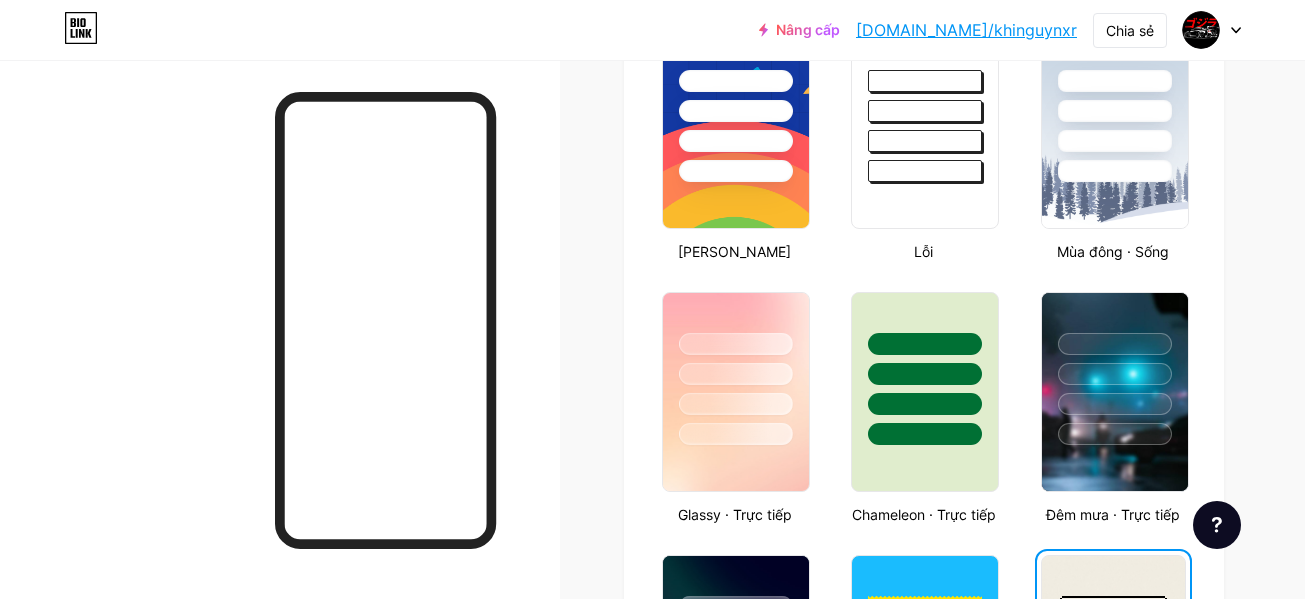 scroll, scrollTop: 729, scrollLeft: 0, axis: vertical 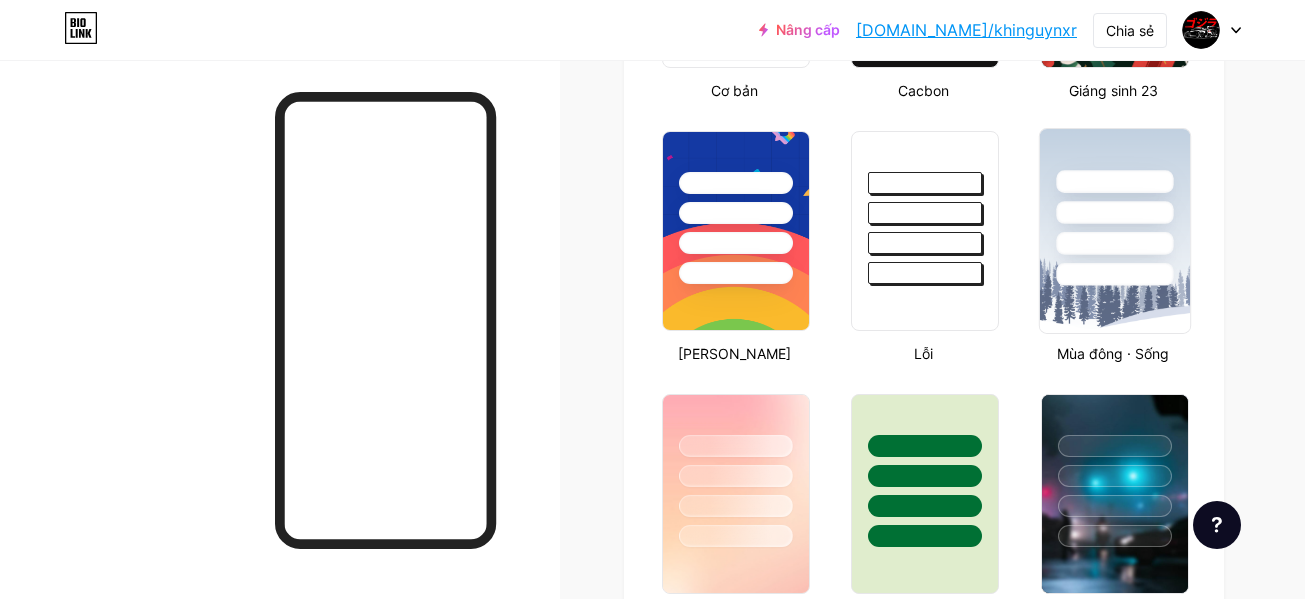 click at bounding box center (1114, 274) 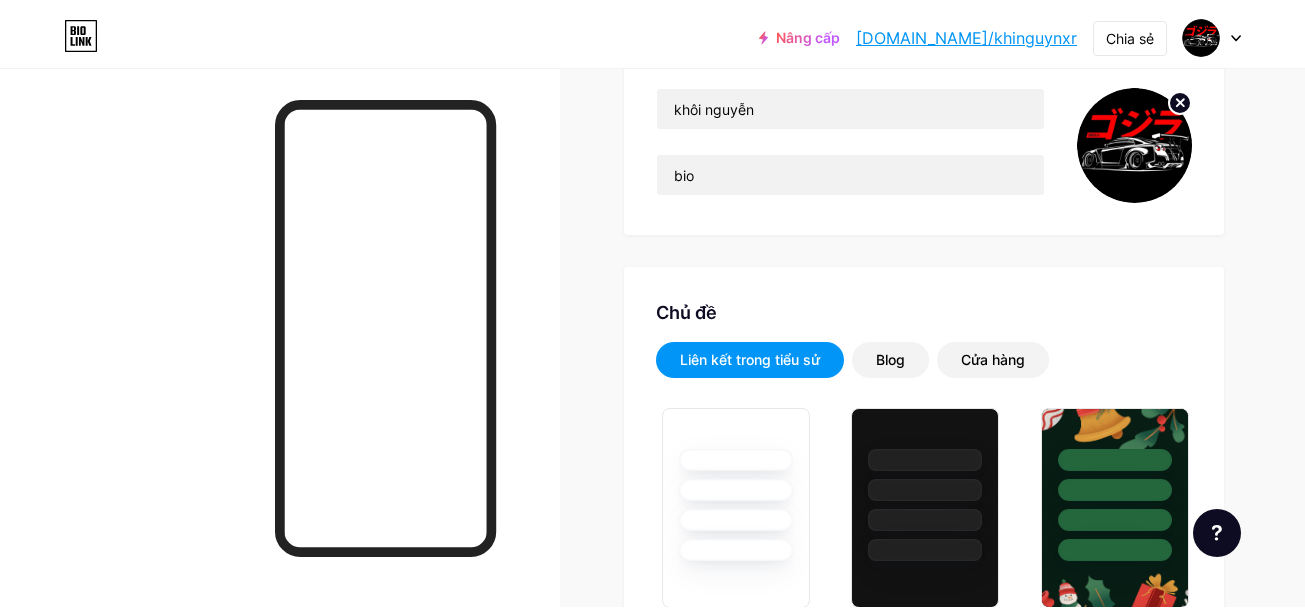 scroll, scrollTop: 0, scrollLeft: 0, axis: both 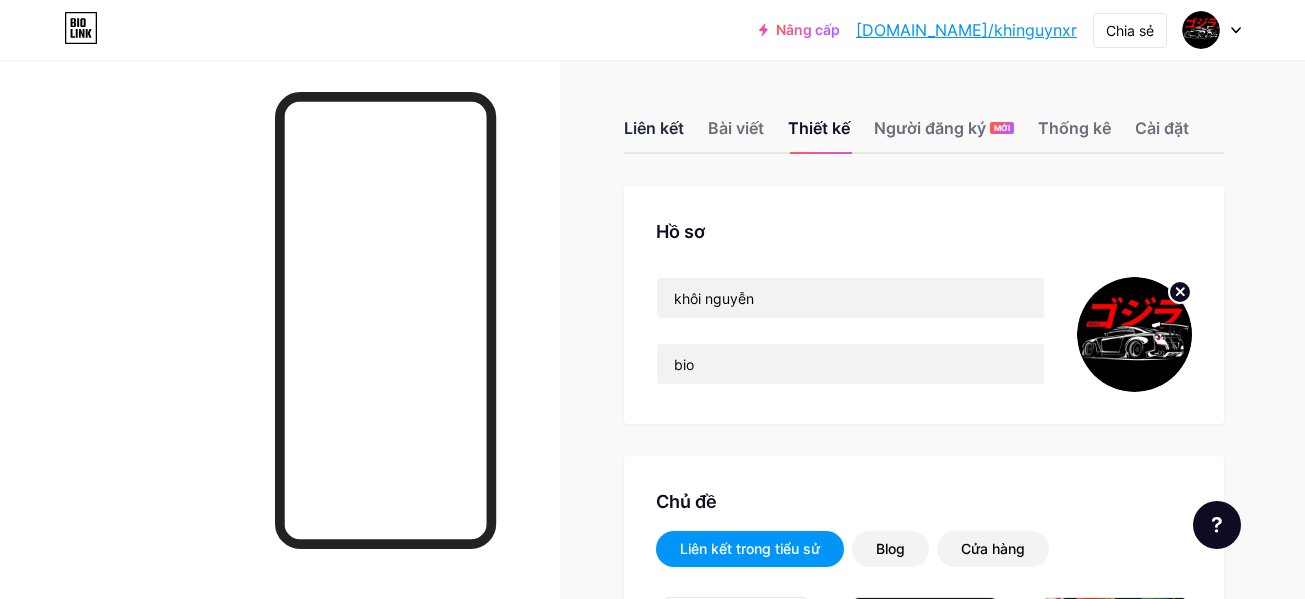 click on "Liên kết" at bounding box center [654, 128] 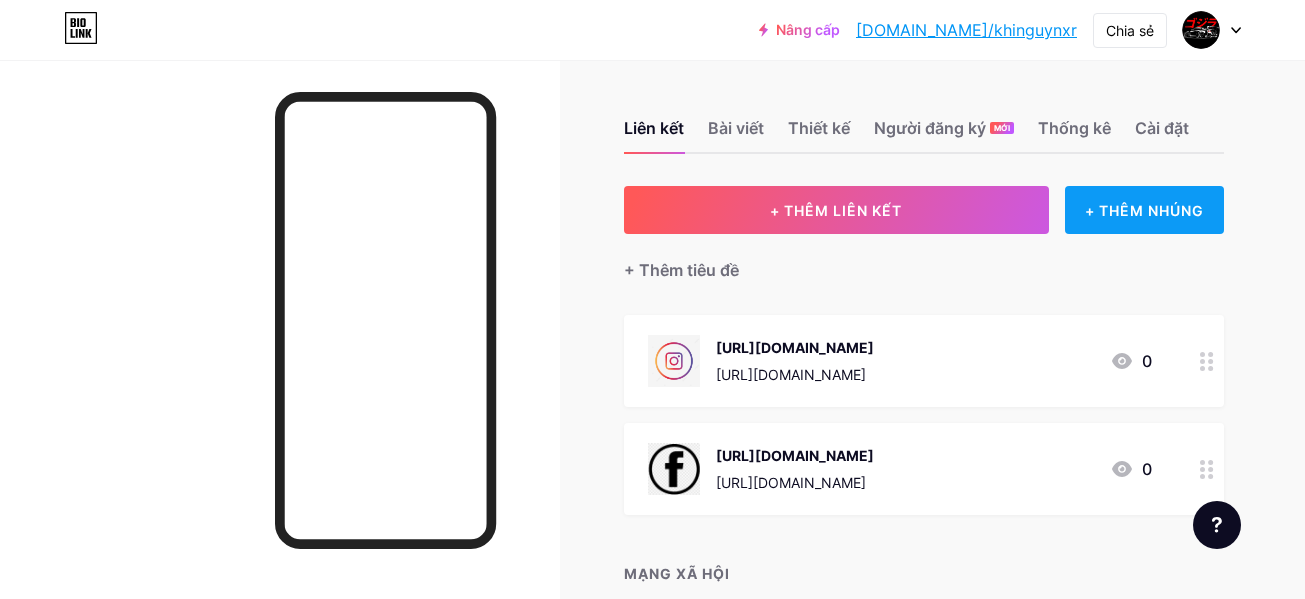 click on "+ THÊM NHÚNG" at bounding box center [1144, 210] 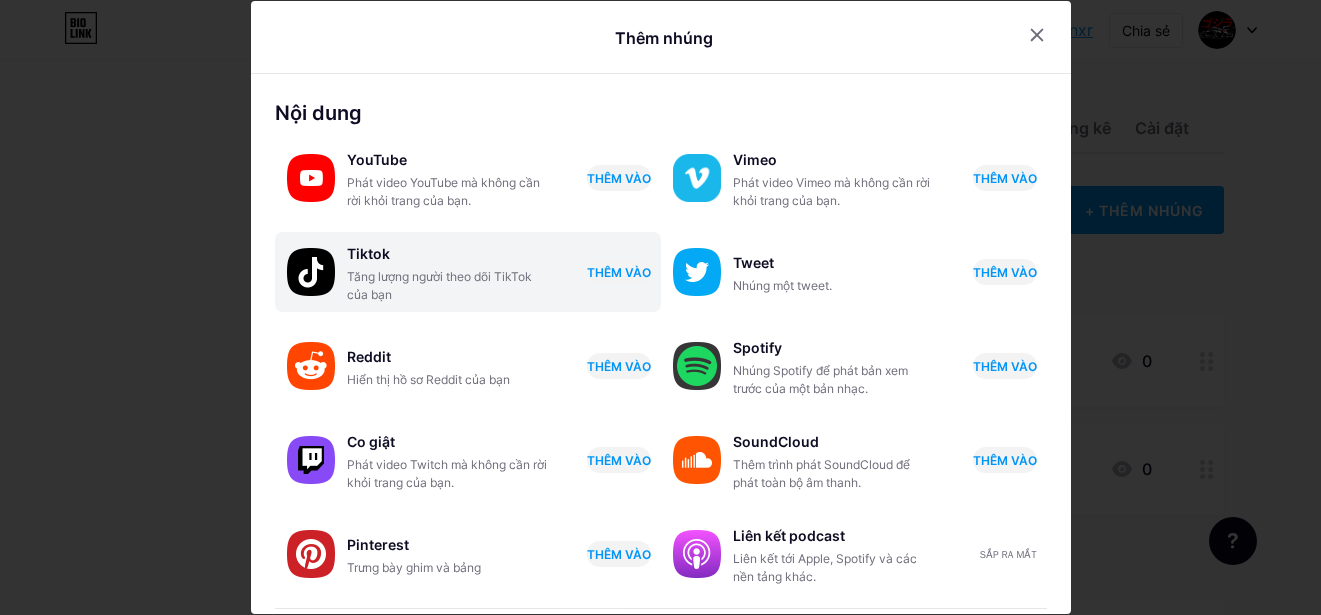 click at bounding box center (311, 272) 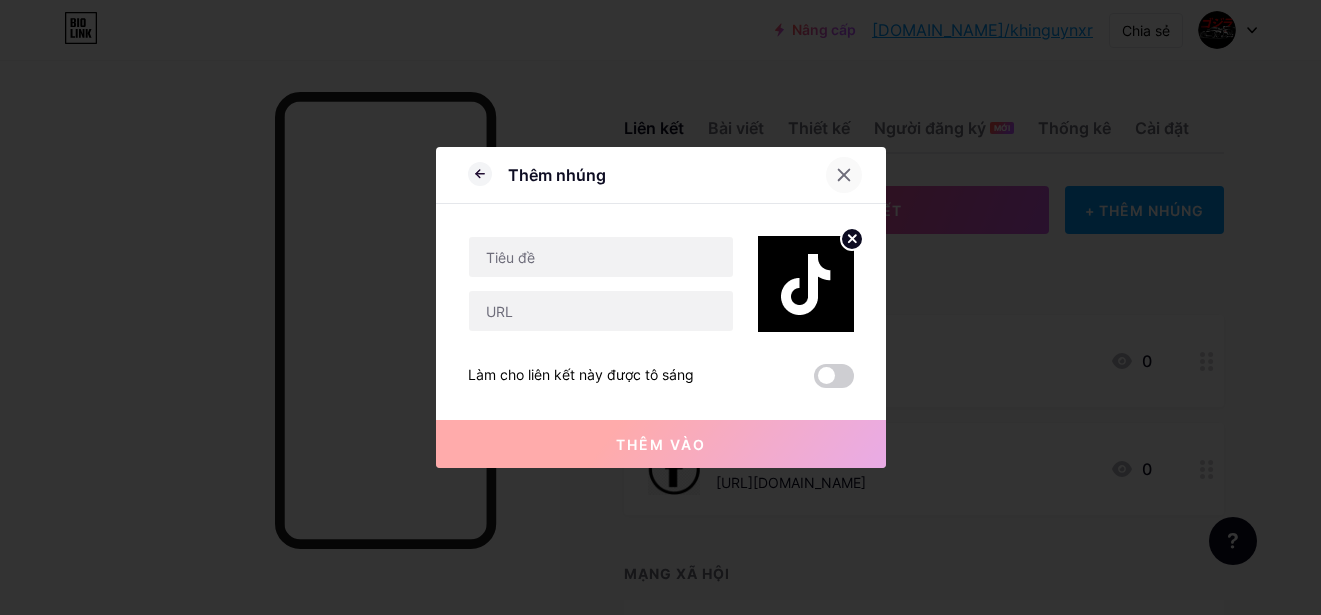 click 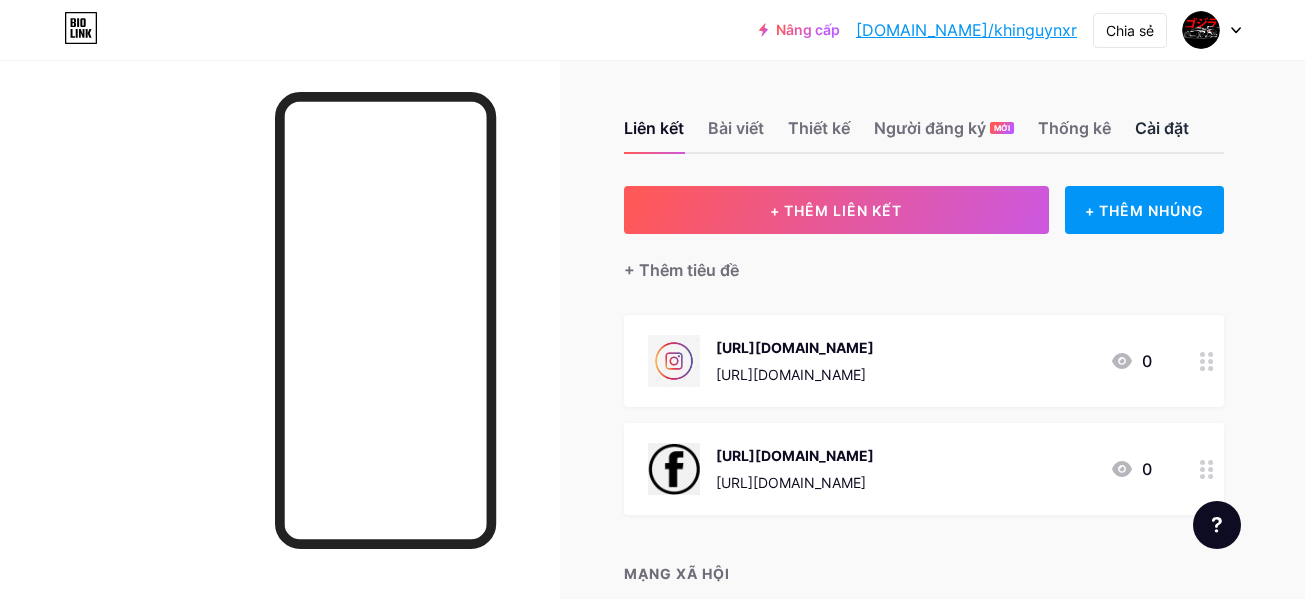 click on "Cài đặt" at bounding box center (1162, 128) 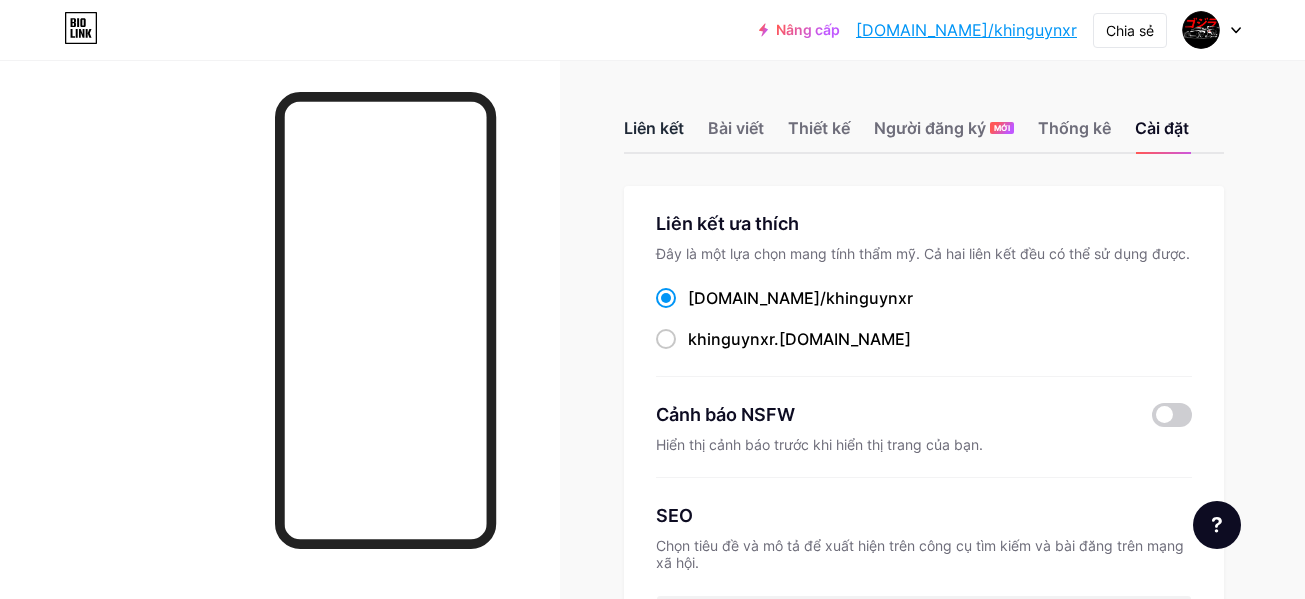 click on "Liên kết" at bounding box center [654, 128] 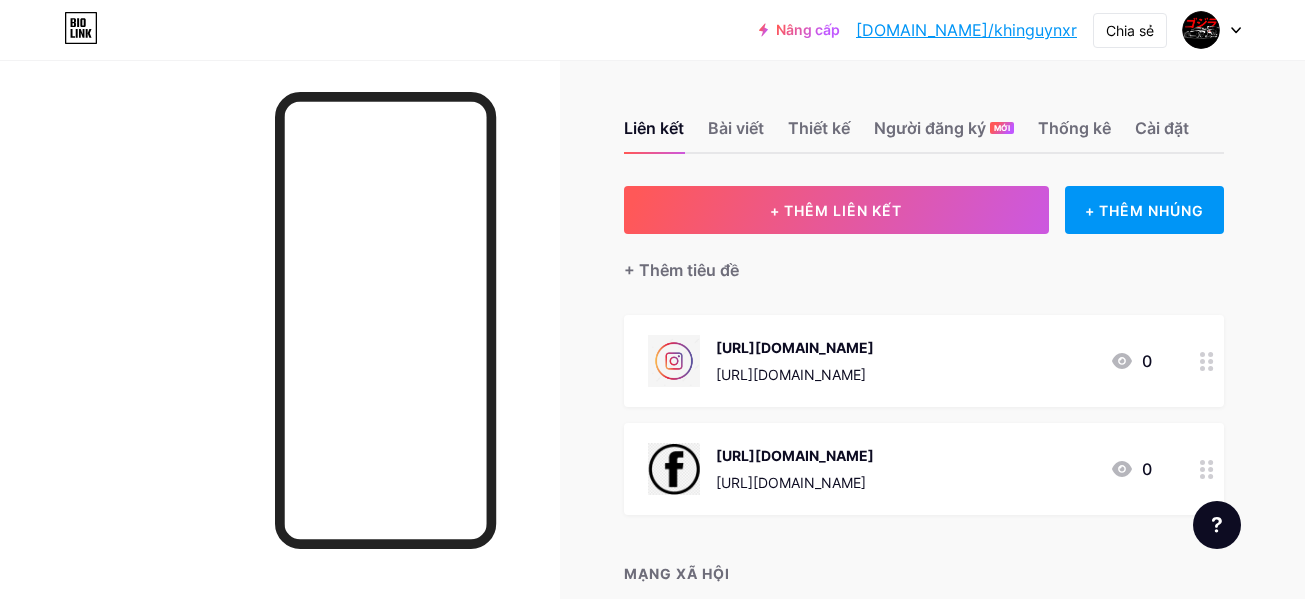 click on "[DOMAIN_NAME]/khinguynxr" at bounding box center (966, 30) 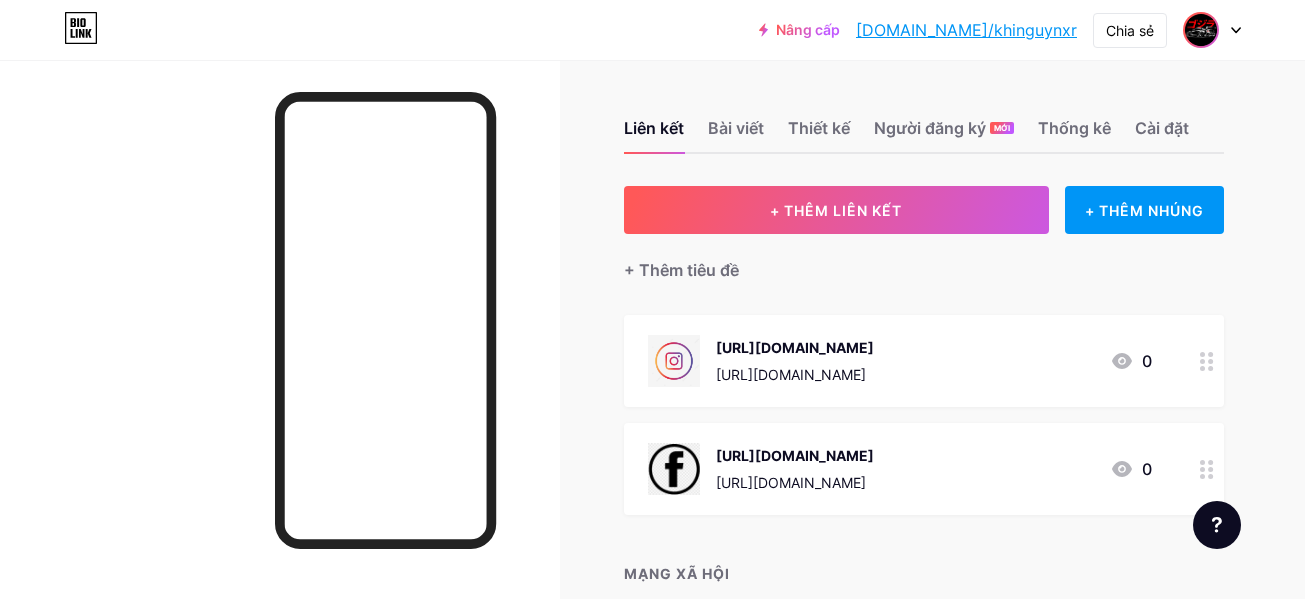 click at bounding box center [1201, 30] 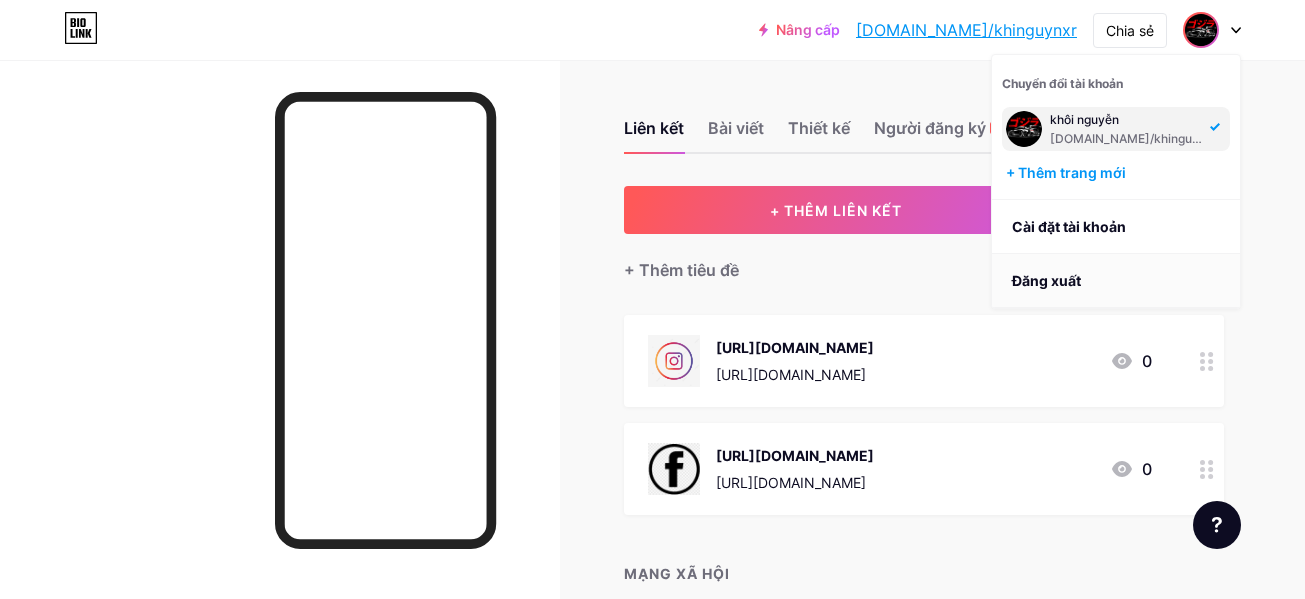 click on "Đăng xuất" at bounding box center (1046, 280) 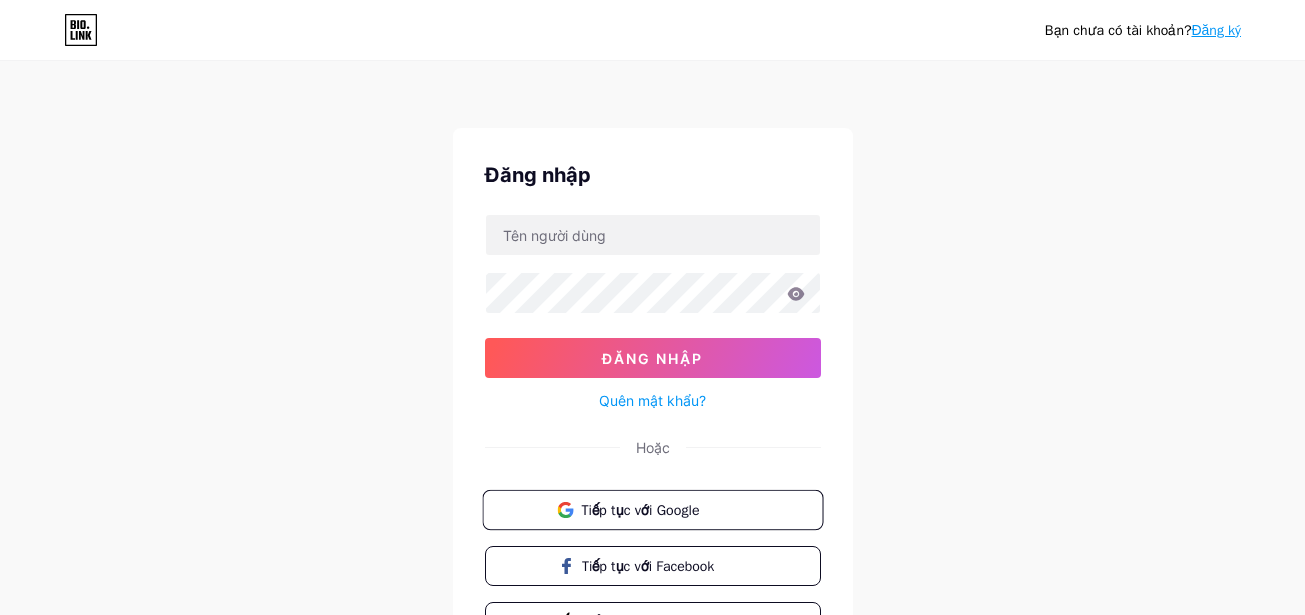 click on "Tiếp tục với Google" at bounding box center (652, 510) 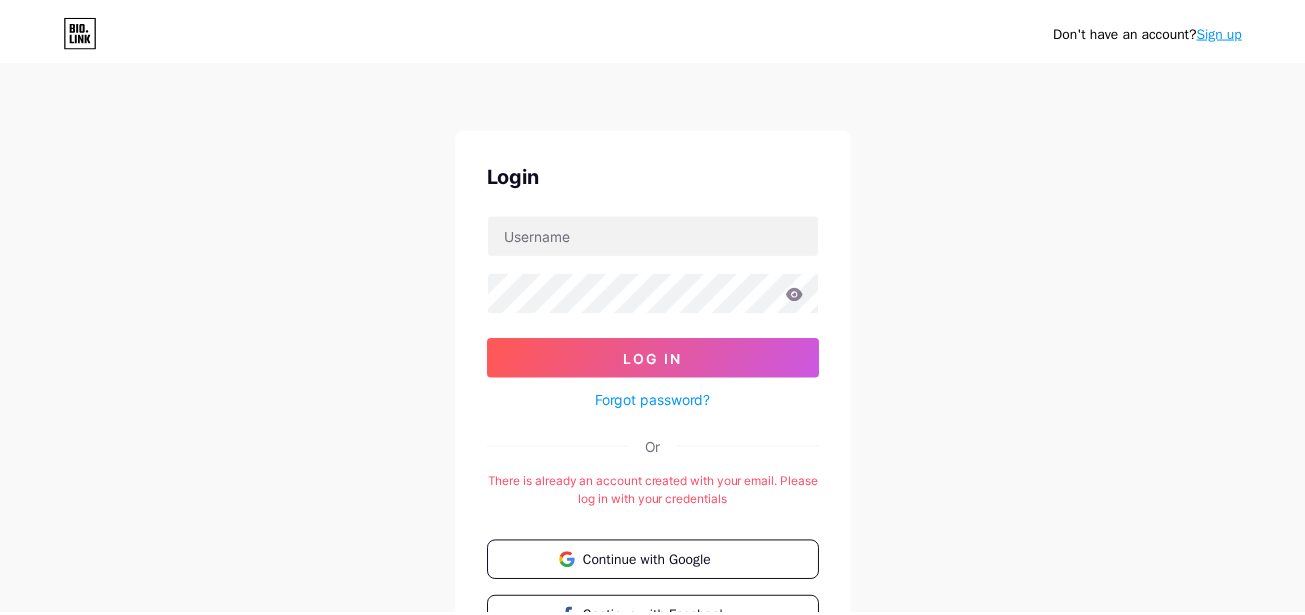 scroll, scrollTop: 0, scrollLeft: 0, axis: both 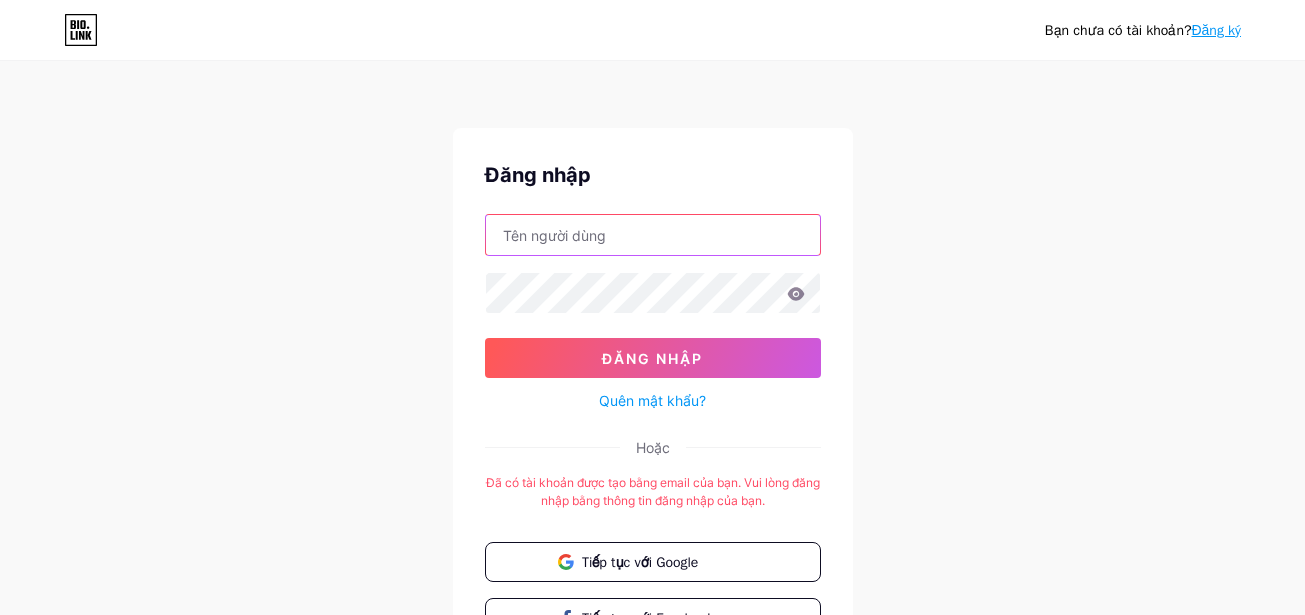 click at bounding box center (653, 235) 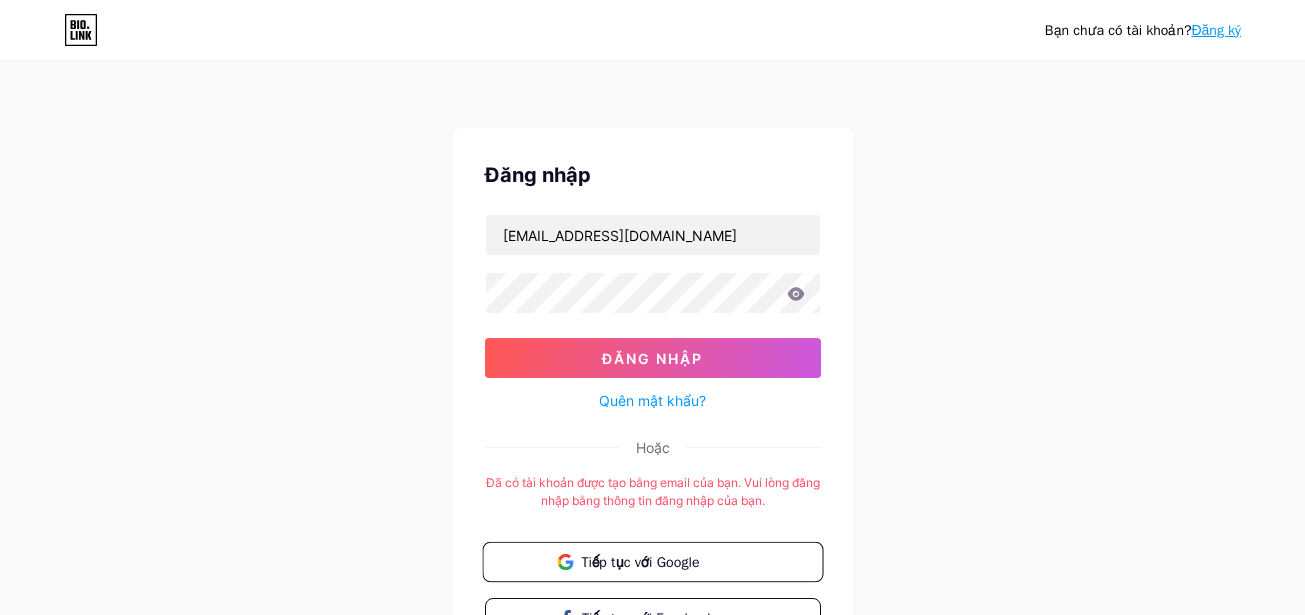 click on "Tiếp tục với Google" at bounding box center [640, 561] 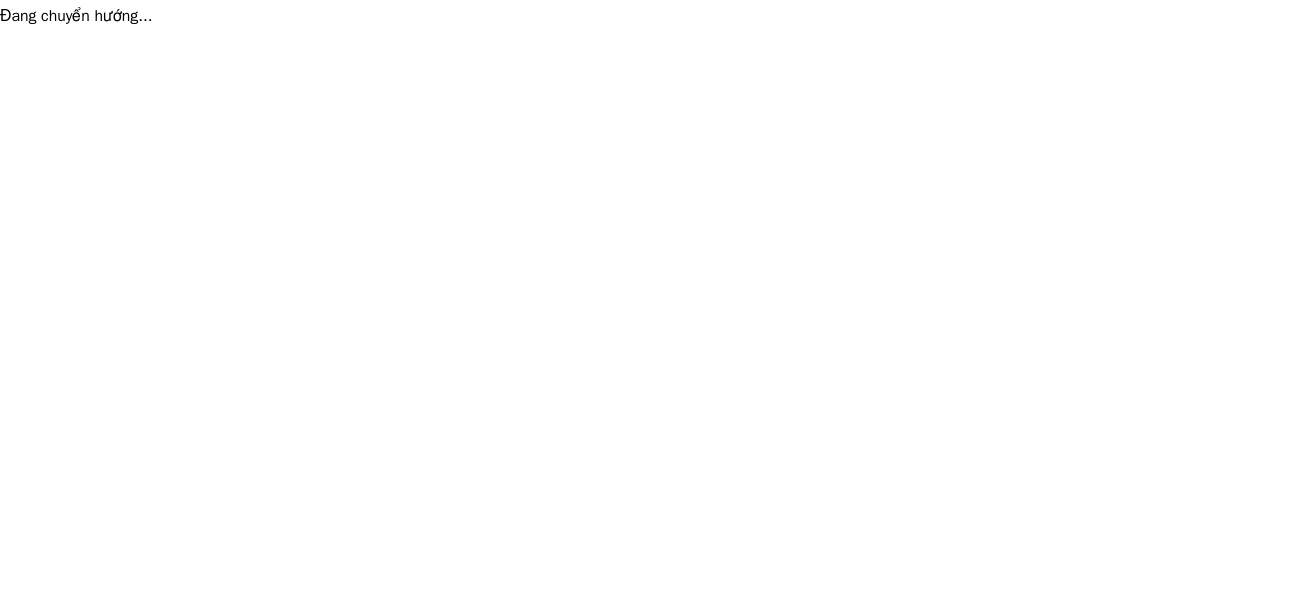 scroll, scrollTop: 0, scrollLeft: 0, axis: both 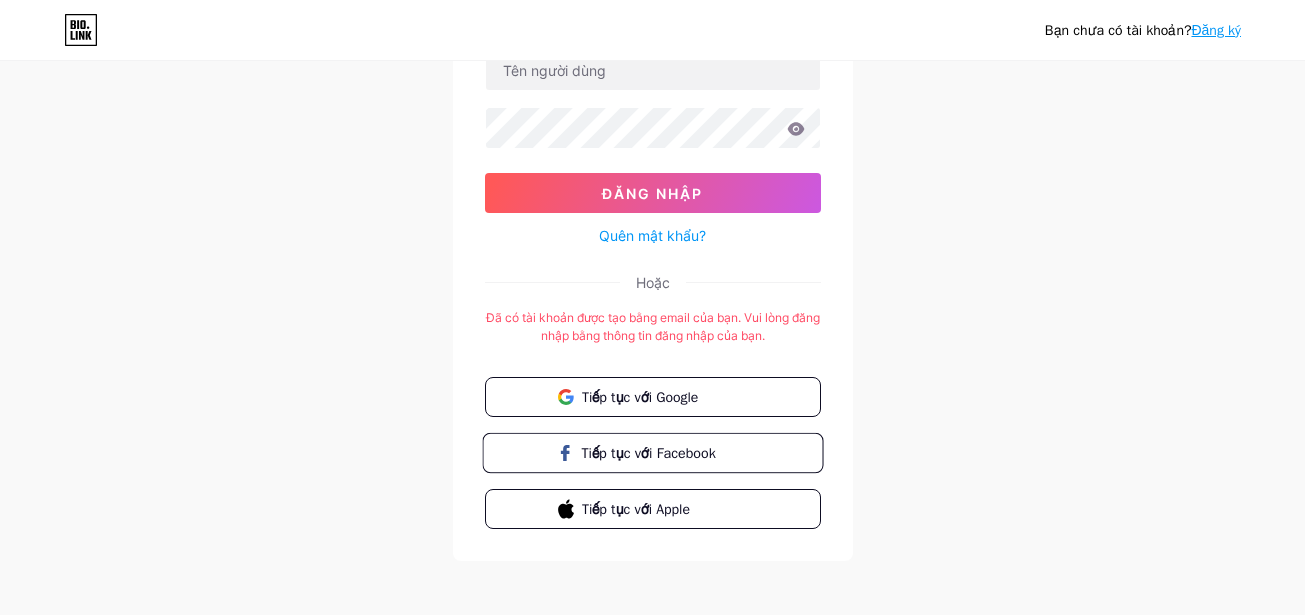 click on "Tiếp tục với Facebook" at bounding box center (652, 453) 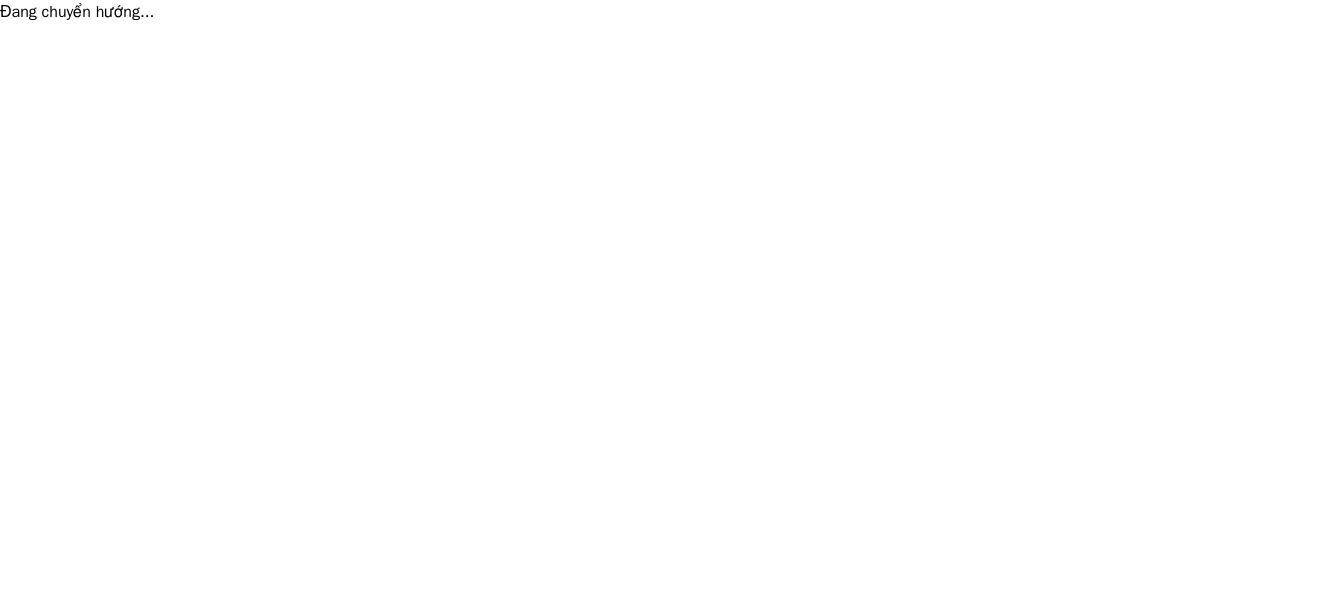 click on "Đang chuyển hướng...
Văn bản gốc Đánh giá bản dịch này Ý kiến phản hồi của bạn sẽ được dùng để góp phần cải thiện Google Dịch" at bounding box center (660, 12) 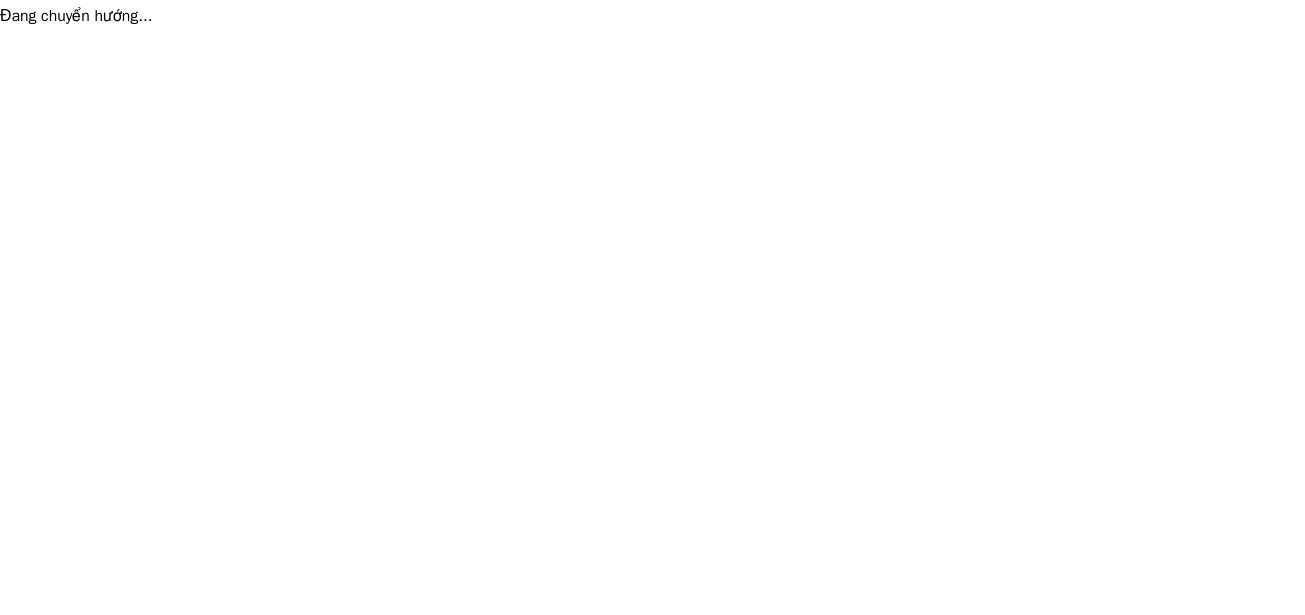 scroll, scrollTop: 0, scrollLeft: 0, axis: both 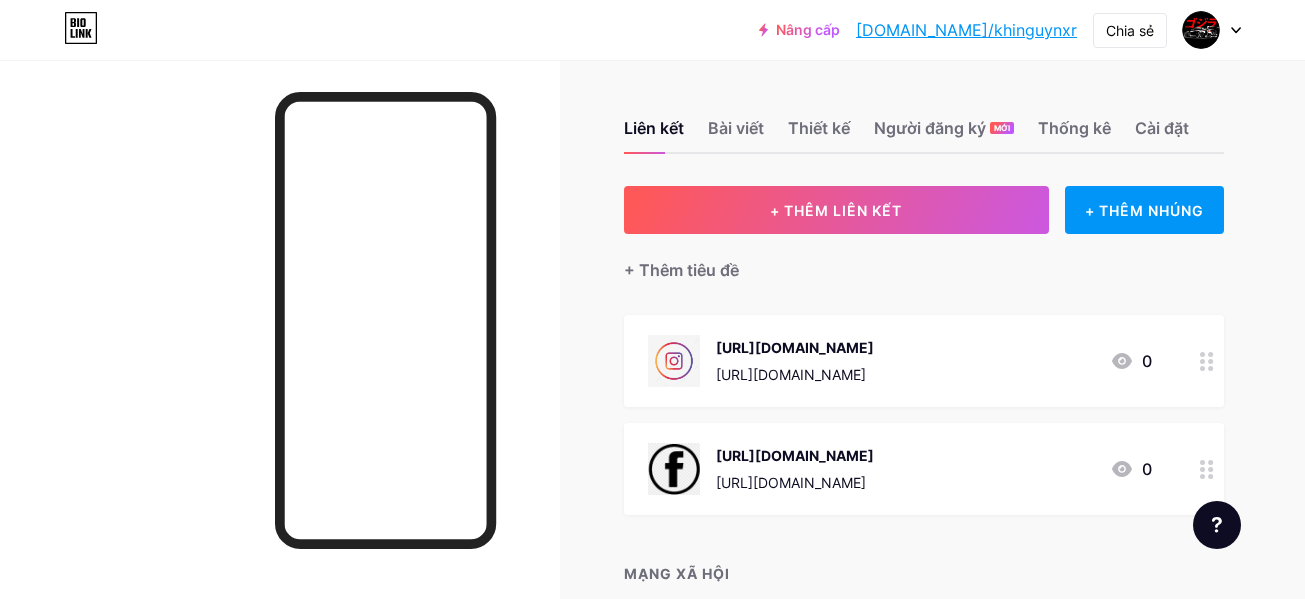 click at bounding box center (1212, 30) 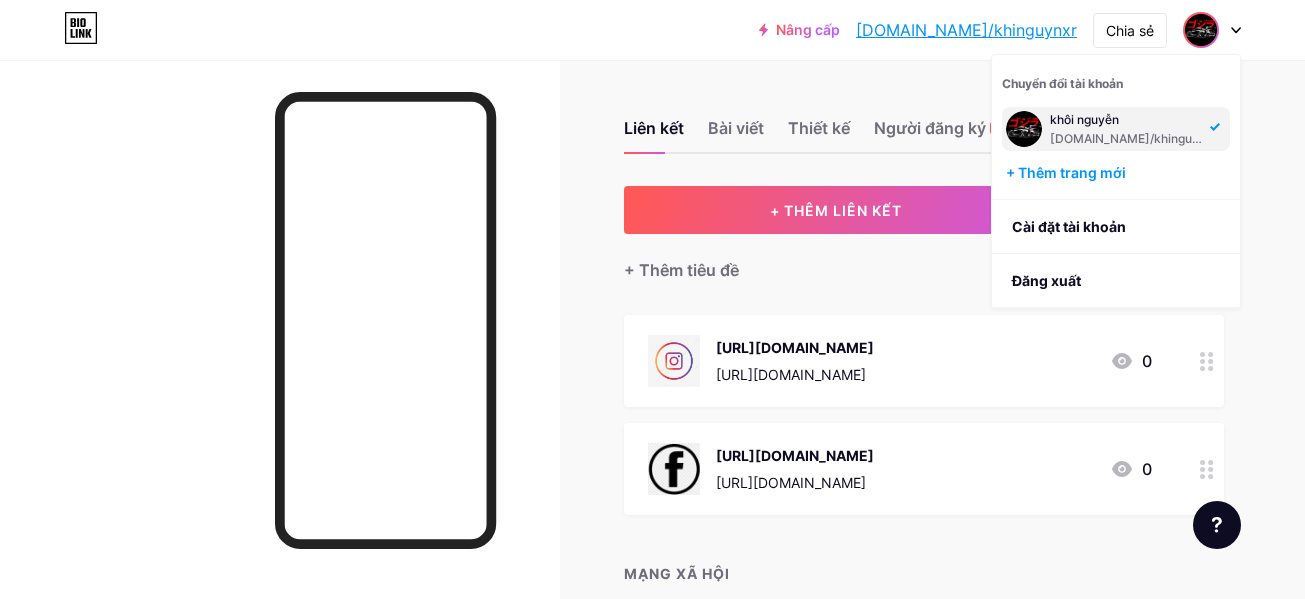 click at bounding box center [1212, 30] 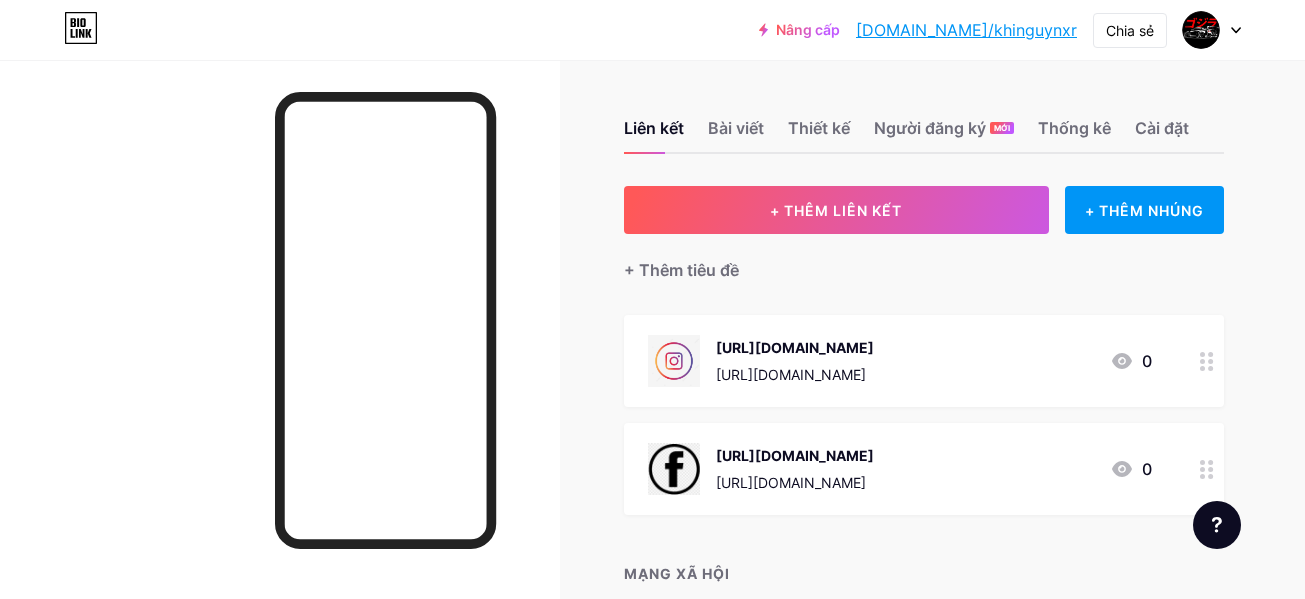 click 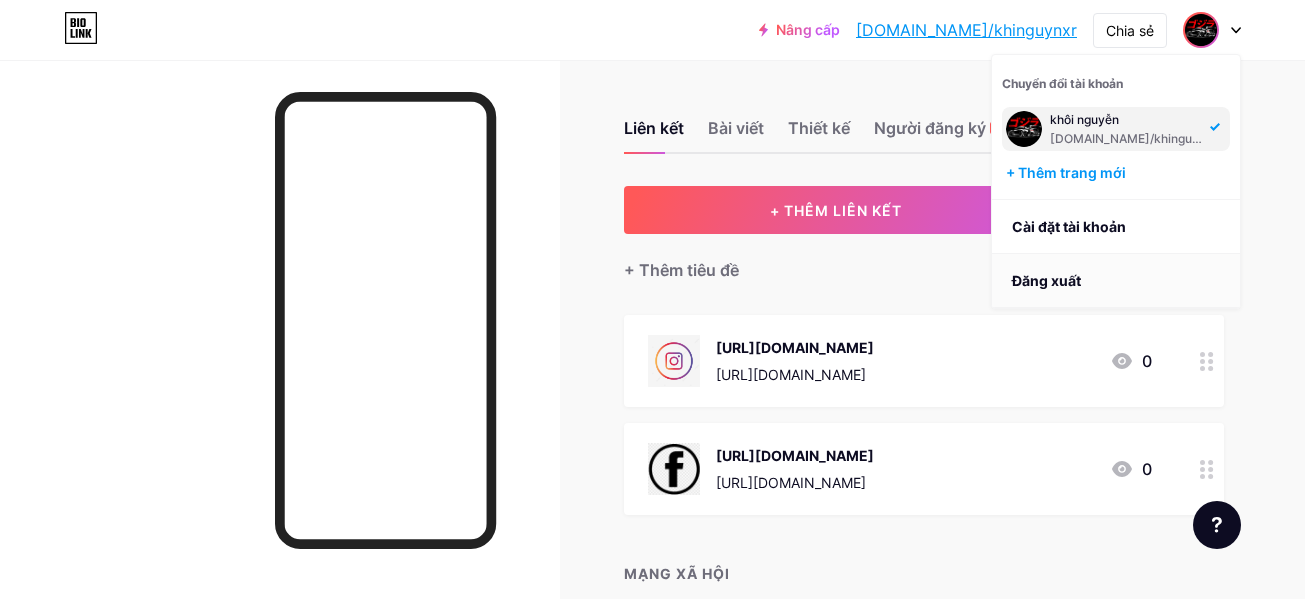 click on "Đăng xuất" at bounding box center (1046, 280) 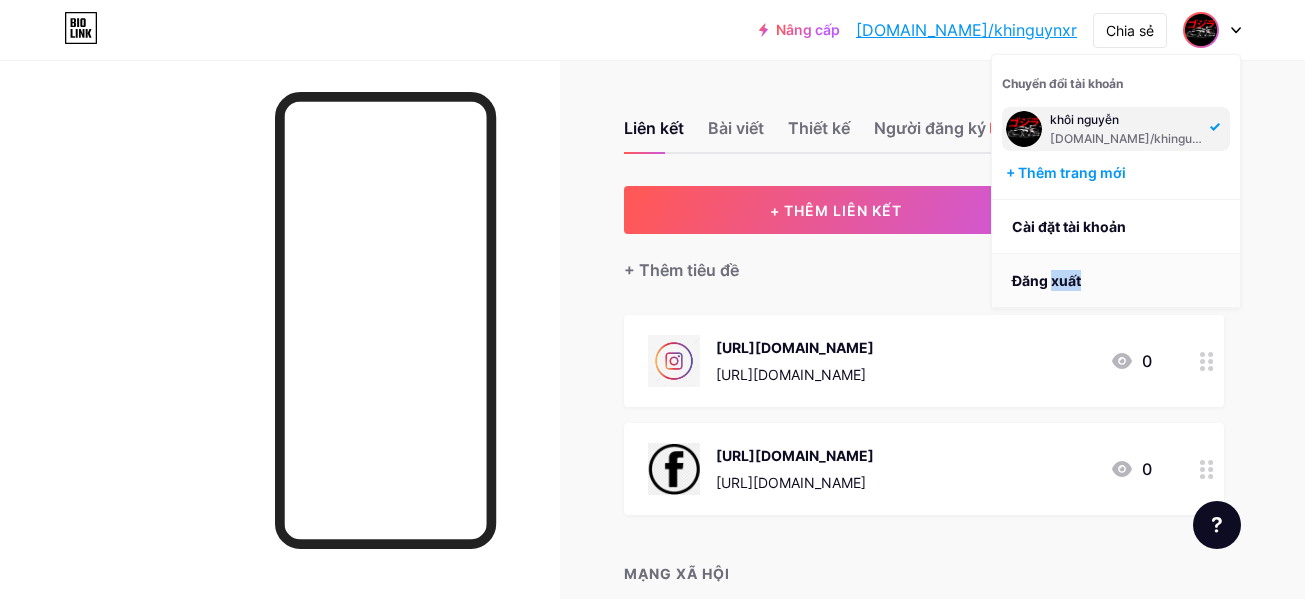 click on "Đăng xuất" at bounding box center (1046, 280) 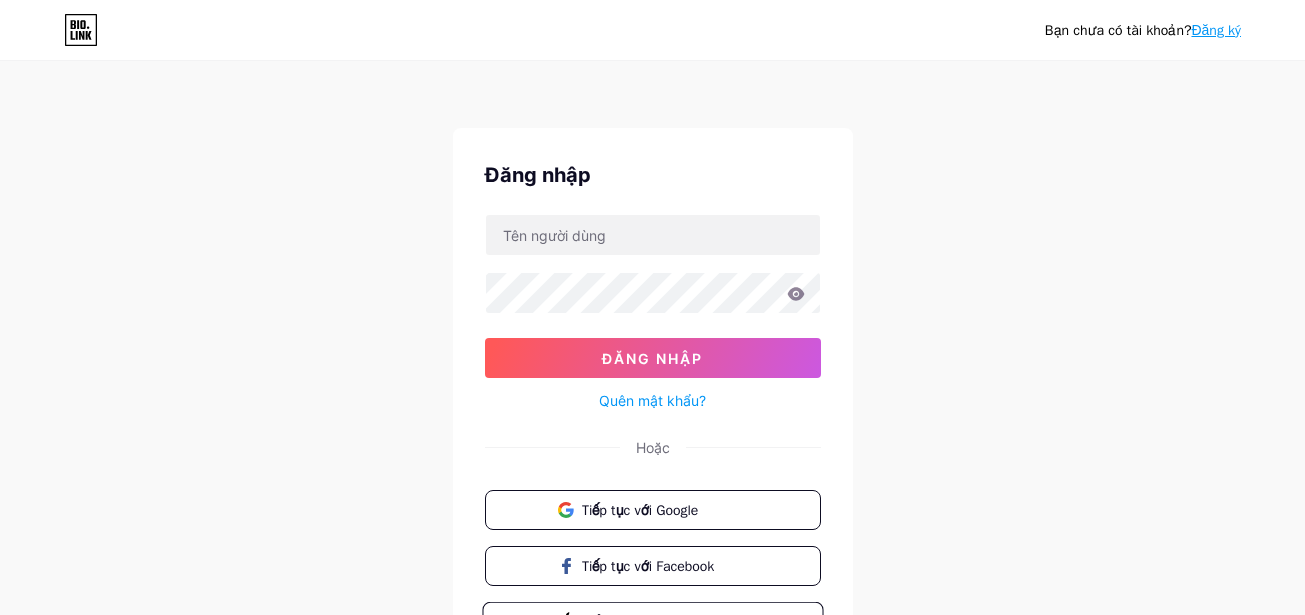 click on "Tiếp tục với Apple" at bounding box center (652, 622) 